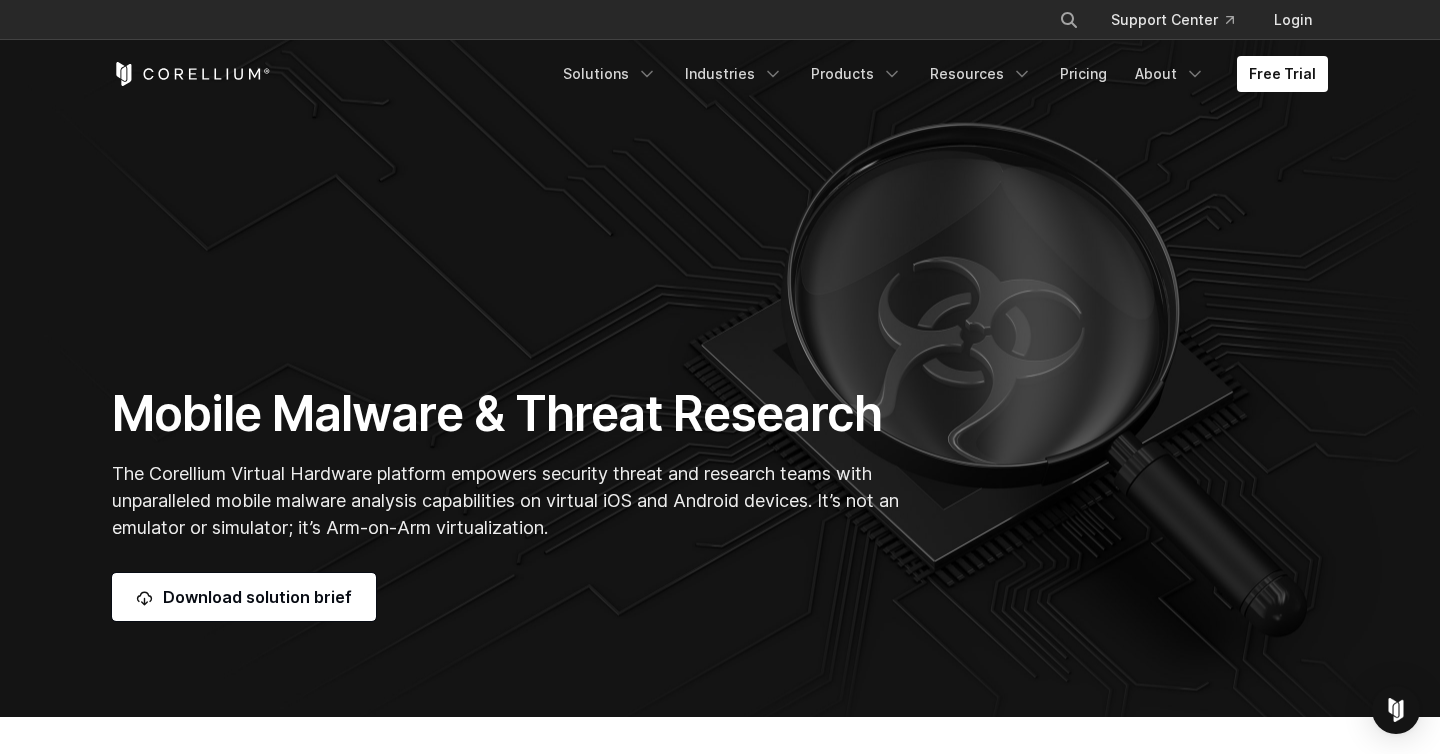 scroll, scrollTop: 0, scrollLeft: 0, axis: both 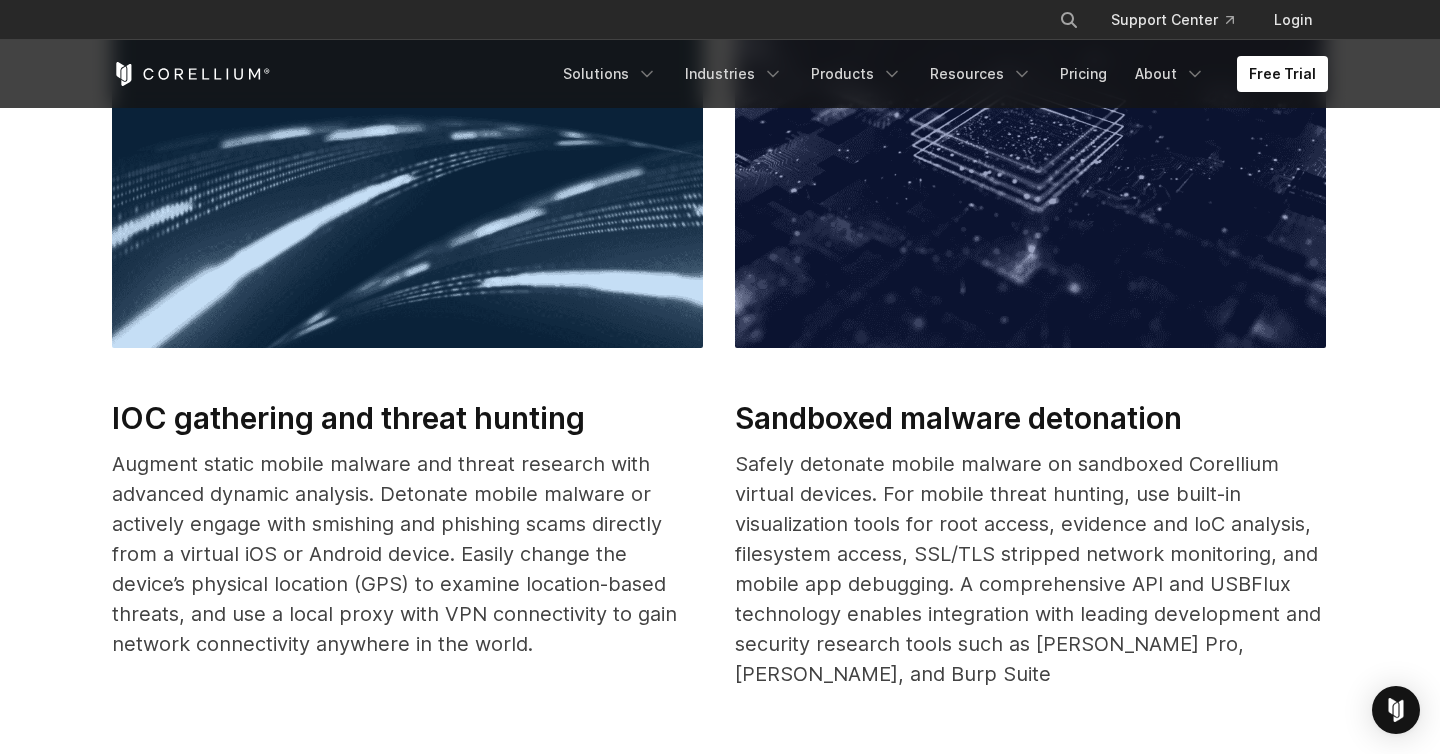 drag, startPoint x: 559, startPoint y: 650, endPoint x: 138, endPoint y: 483, distance: 452.91278 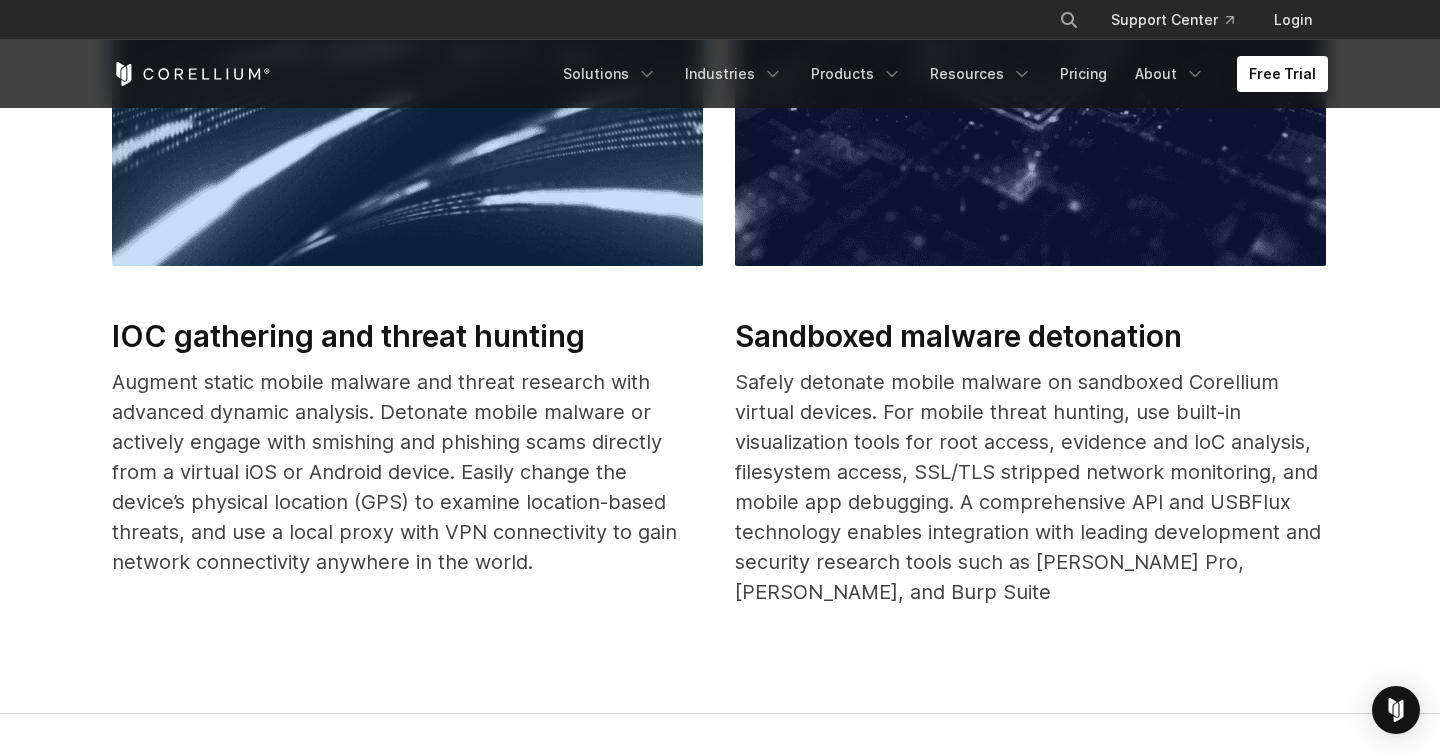 scroll, scrollTop: 1051, scrollLeft: 0, axis: vertical 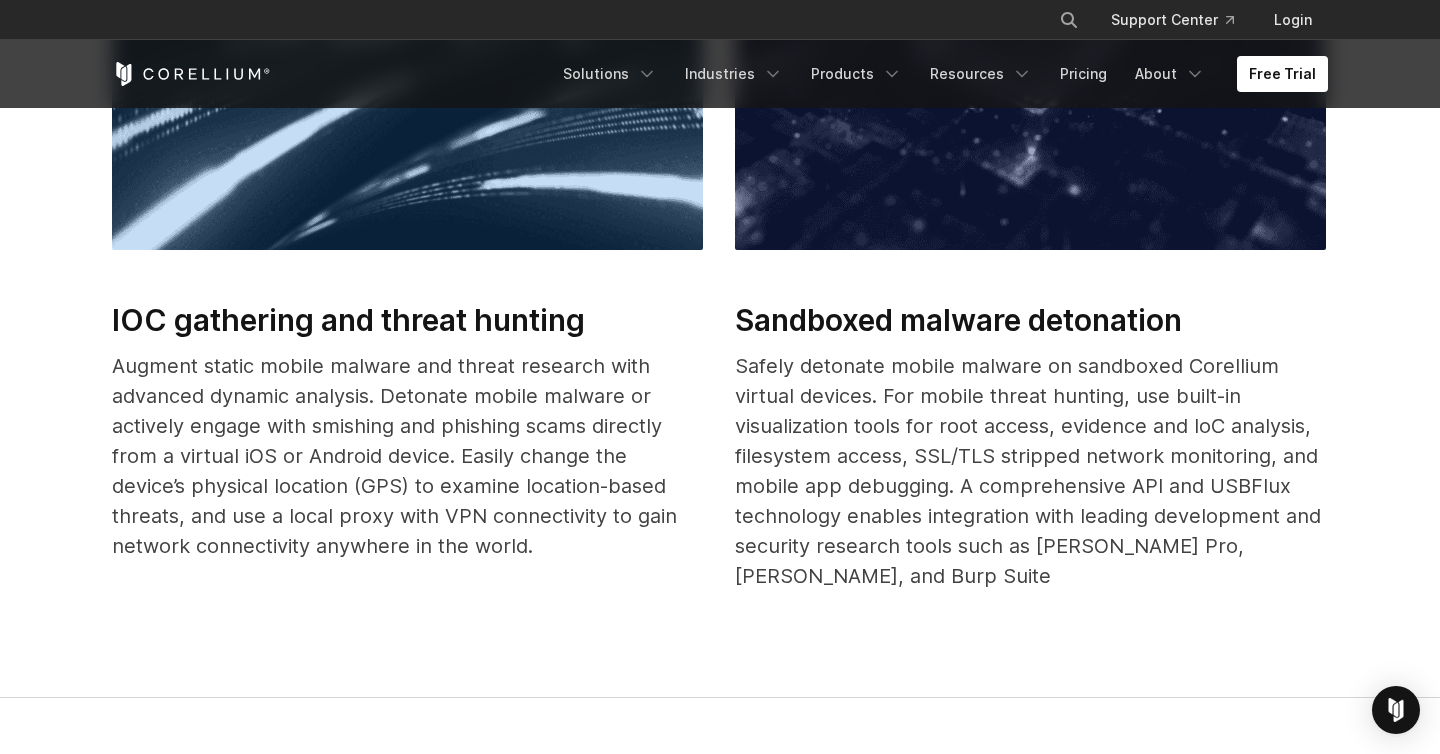 drag, startPoint x: 776, startPoint y: 457, endPoint x: 856, endPoint y: 512, distance: 97.082436 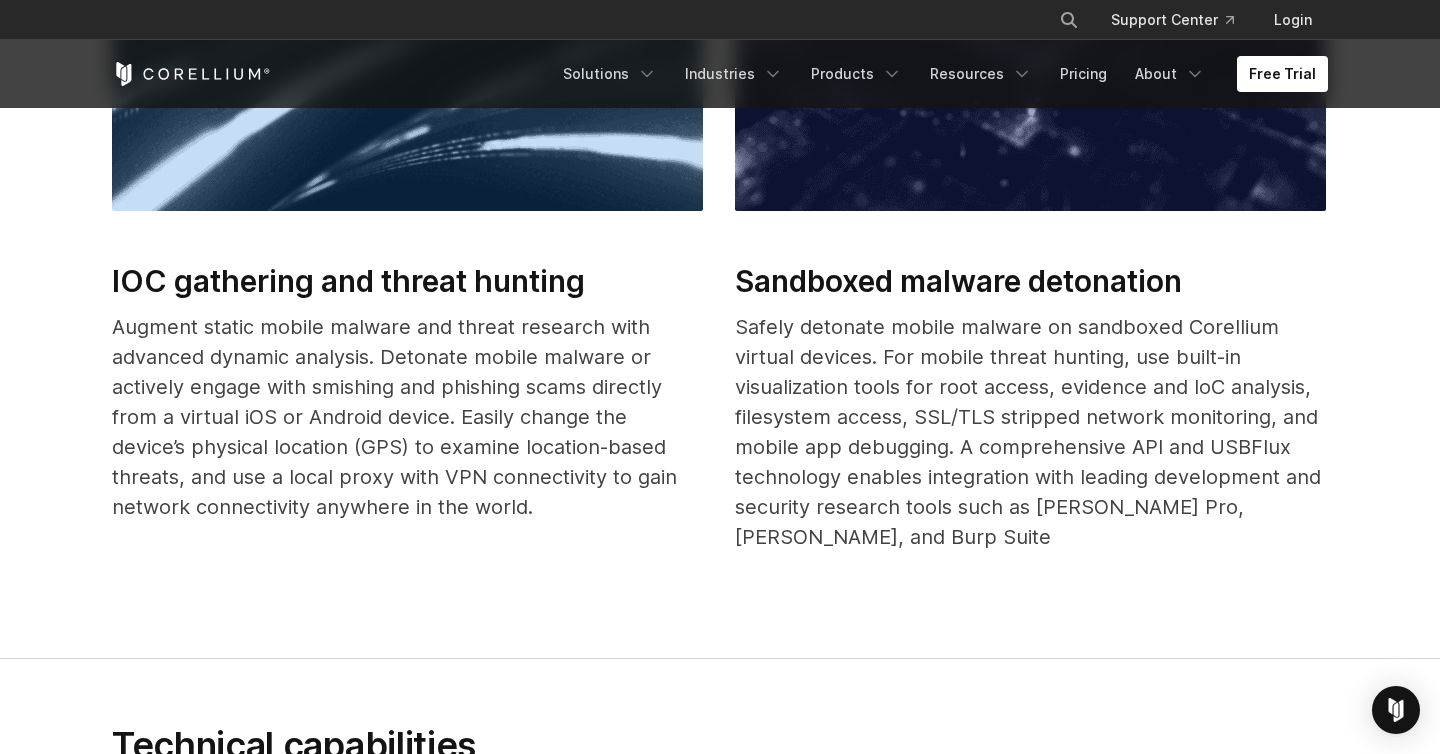 scroll, scrollTop: 1093, scrollLeft: 0, axis: vertical 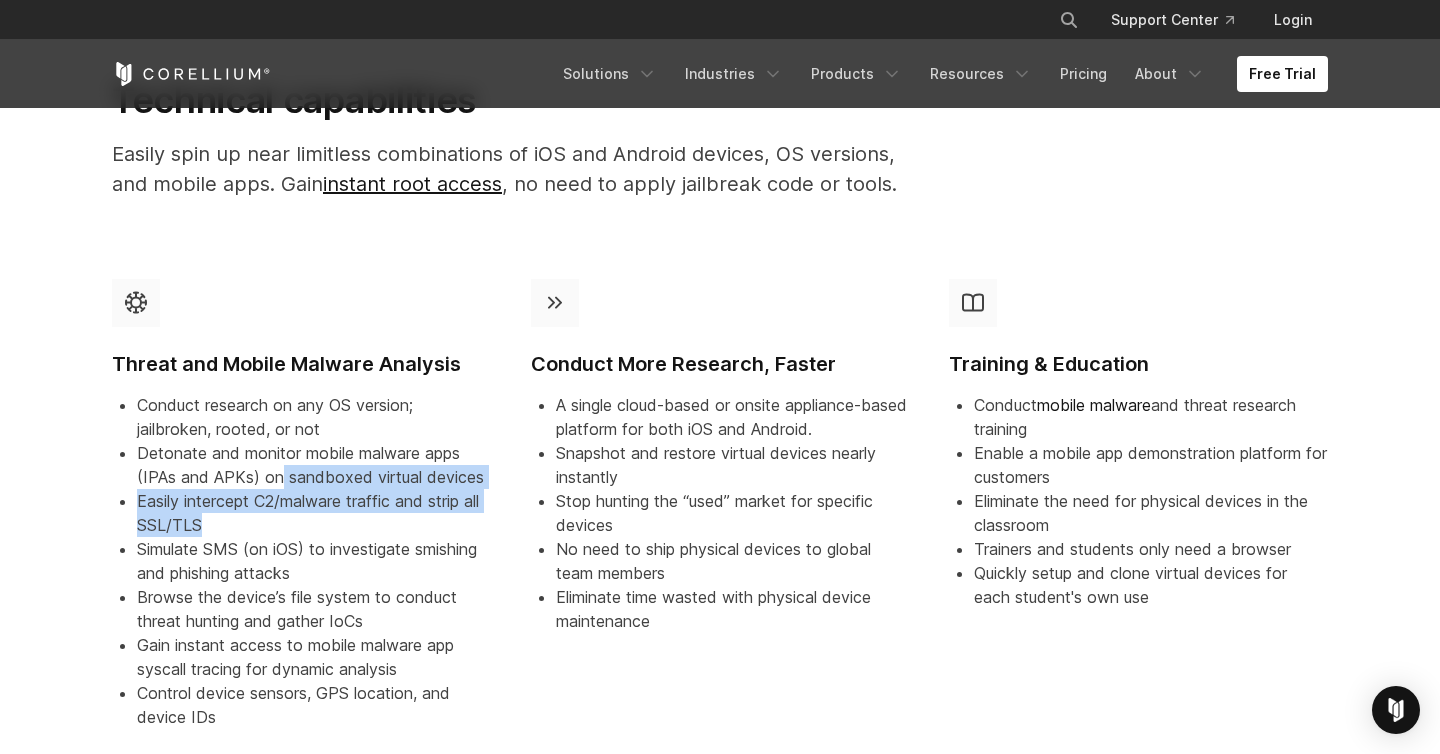 drag, startPoint x: 280, startPoint y: 456, endPoint x: 354, endPoint y: 488, distance: 80.622574 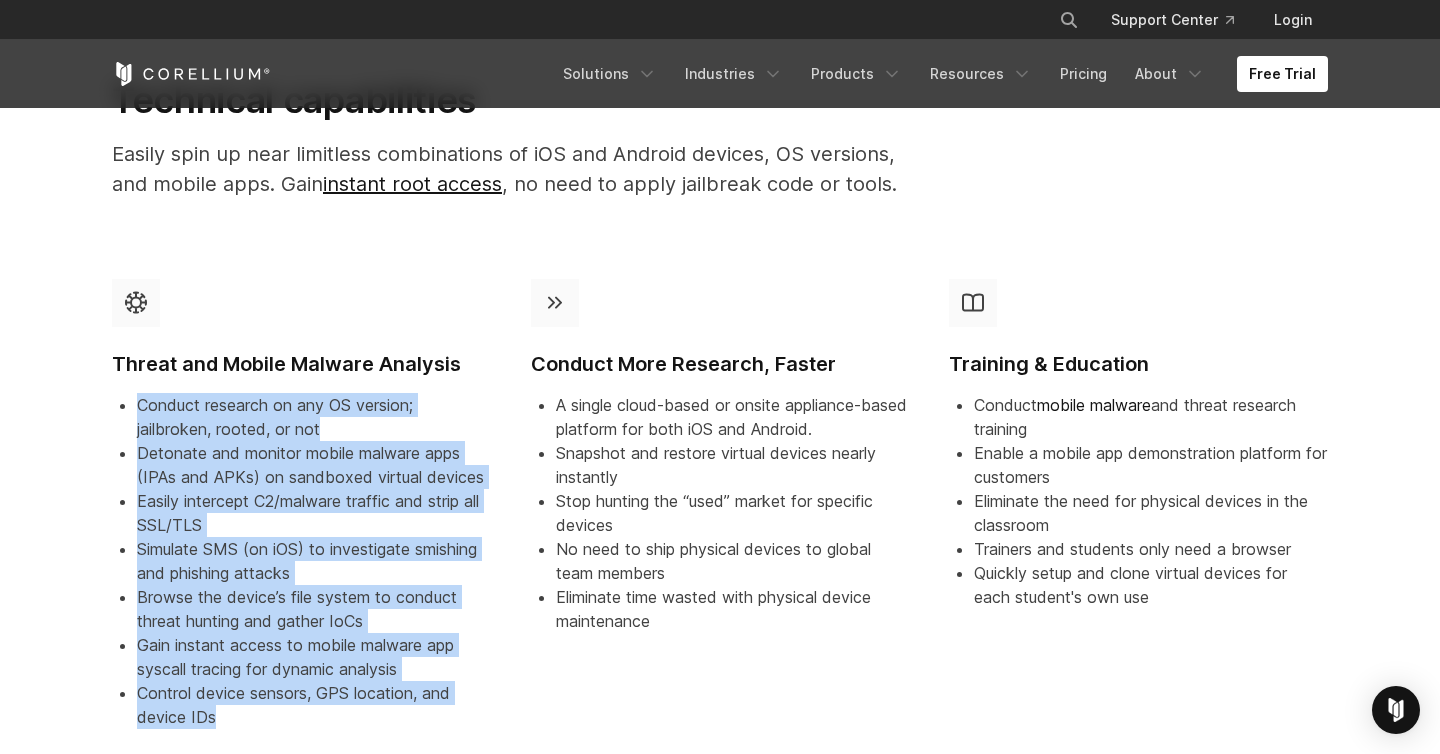 drag, startPoint x: 253, startPoint y: 691, endPoint x: 139, endPoint y: 376, distance: 334.99402 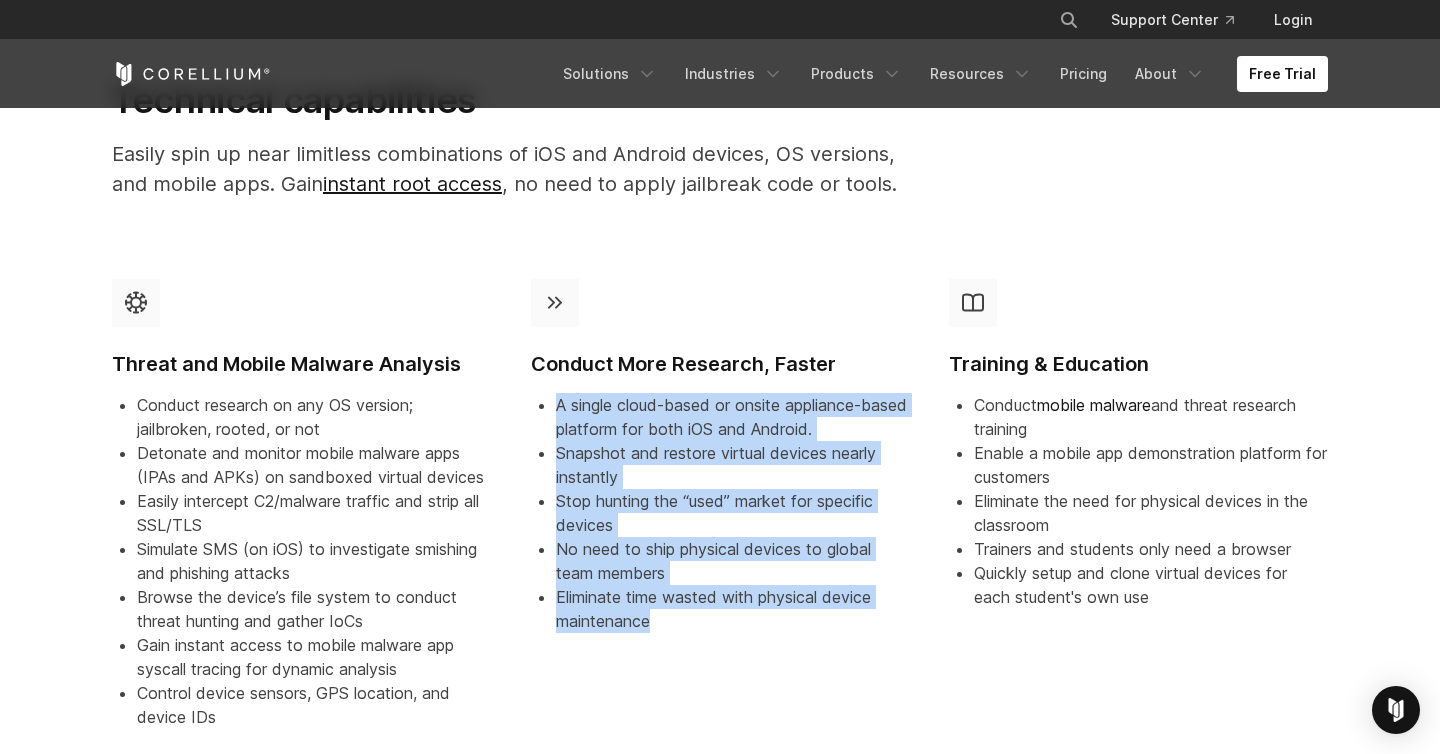 drag, startPoint x: 674, startPoint y: 589, endPoint x: 557, endPoint y: 371, distance: 247.41261 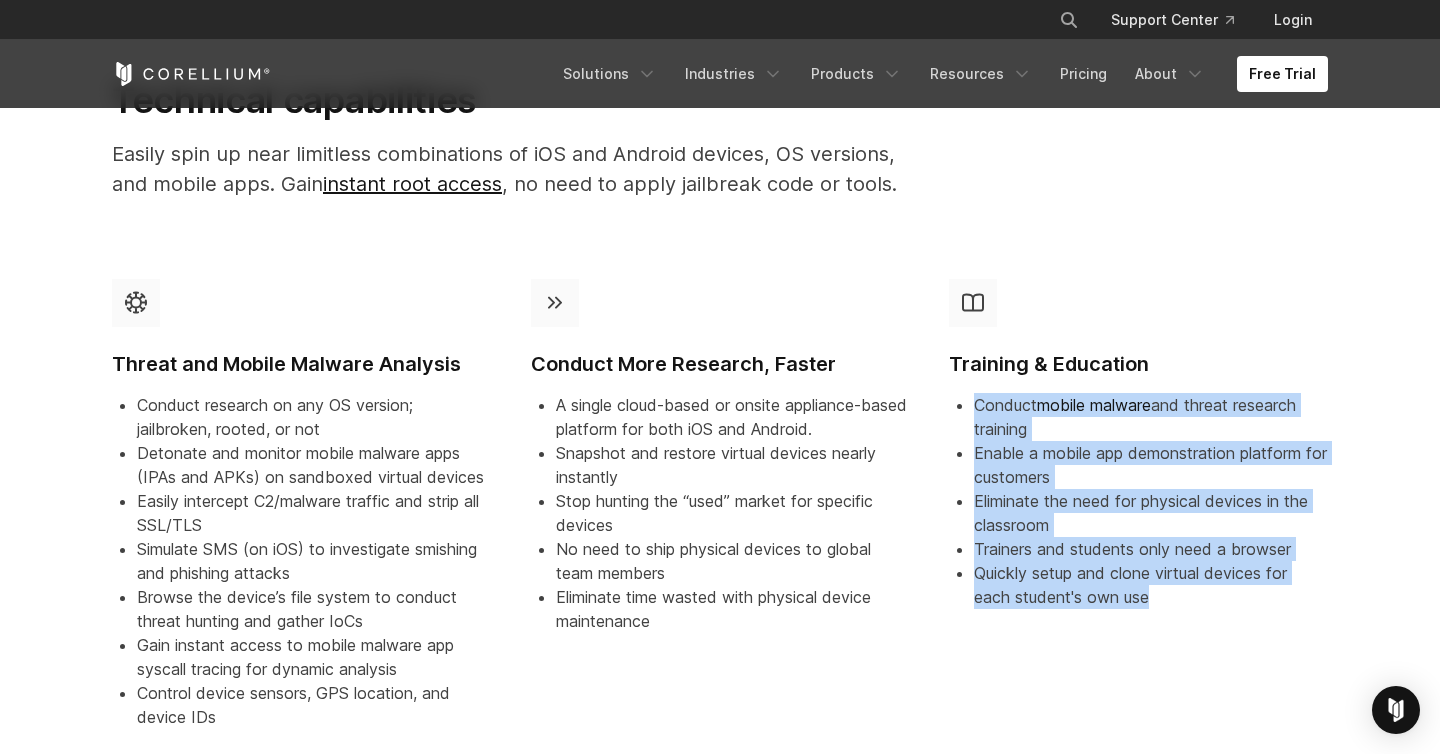 drag, startPoint x: 1180, startPoint y: 573, endPoint x: 977, endPoint y: 375, distance: 283.57187 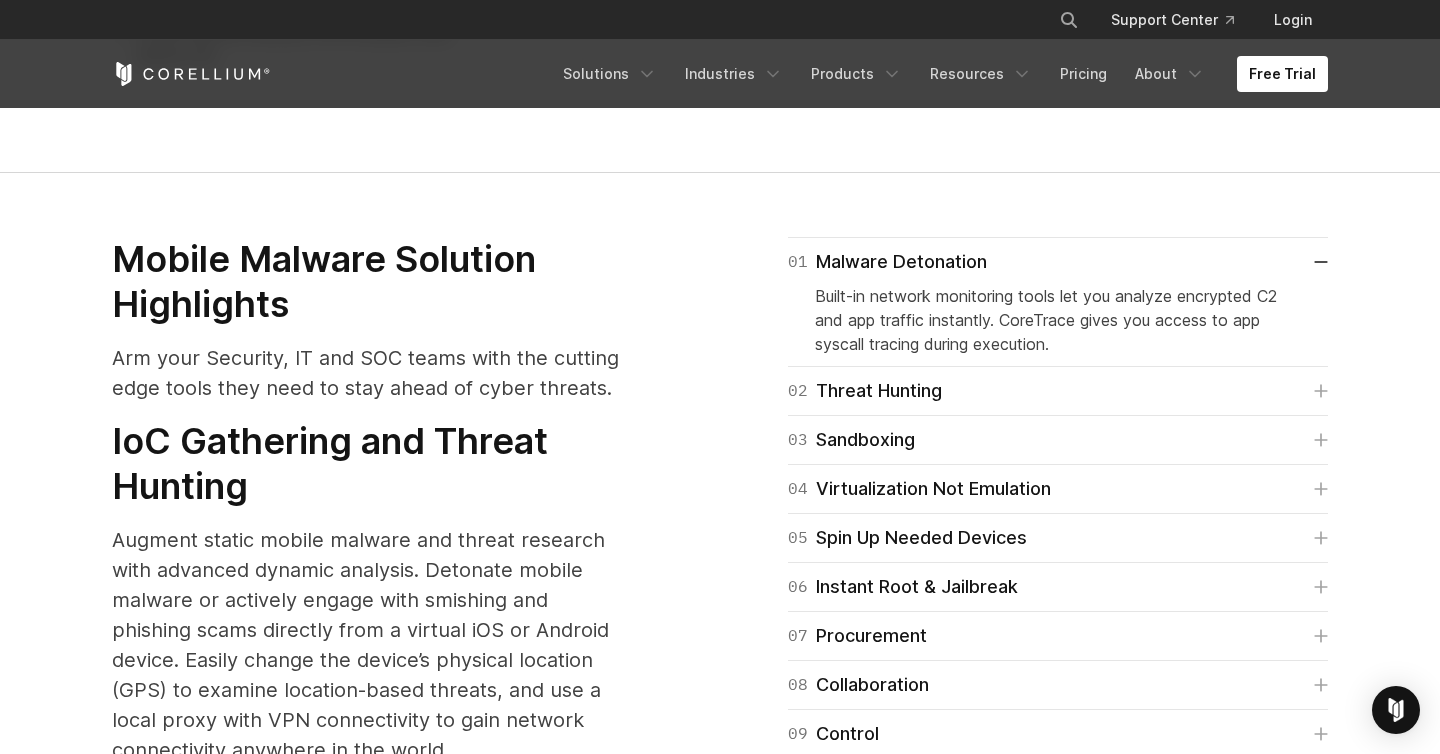 scroll, scrollTop: 2400, scrollLeft: 0, axis: vertical 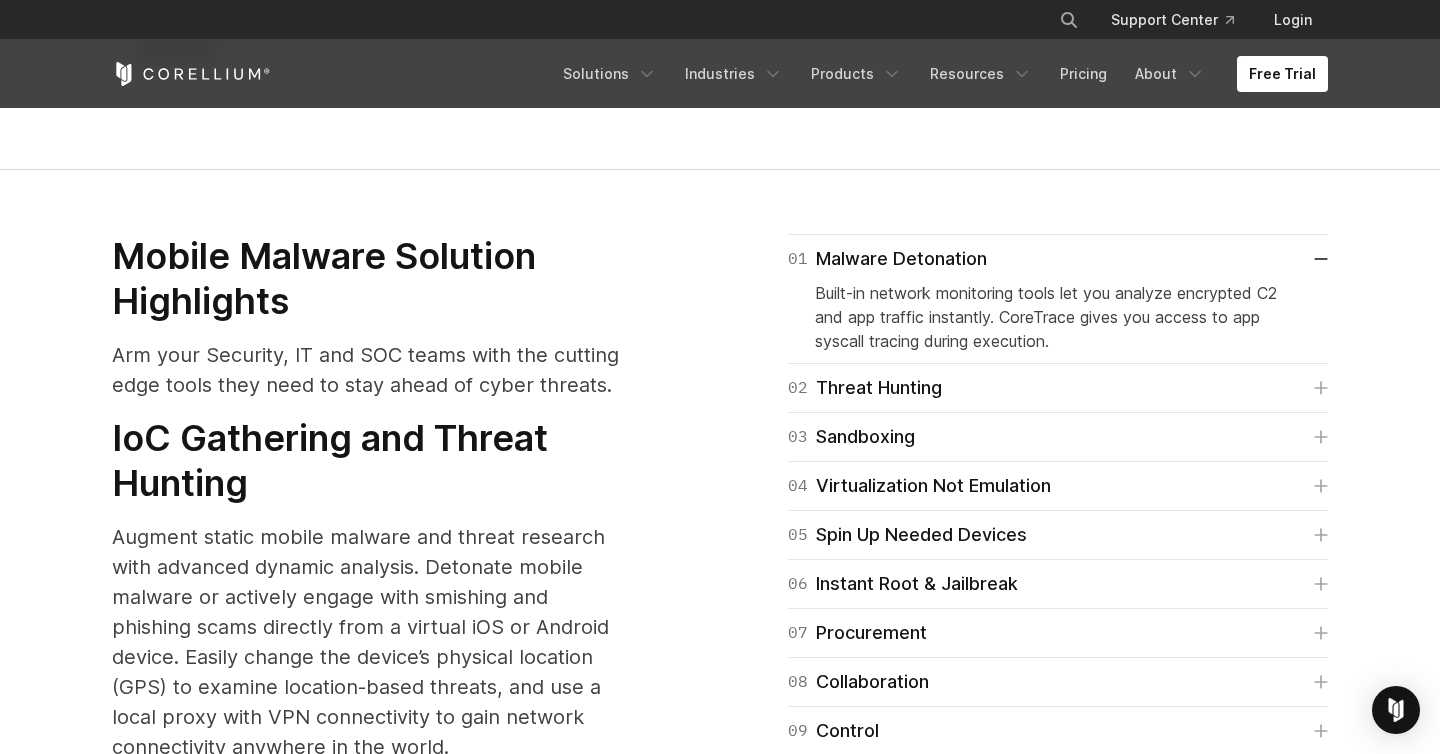 drag, startPoint x: 531, startPoint y: 333, endPoint x: 485, endPoint y: 333, distance: 46 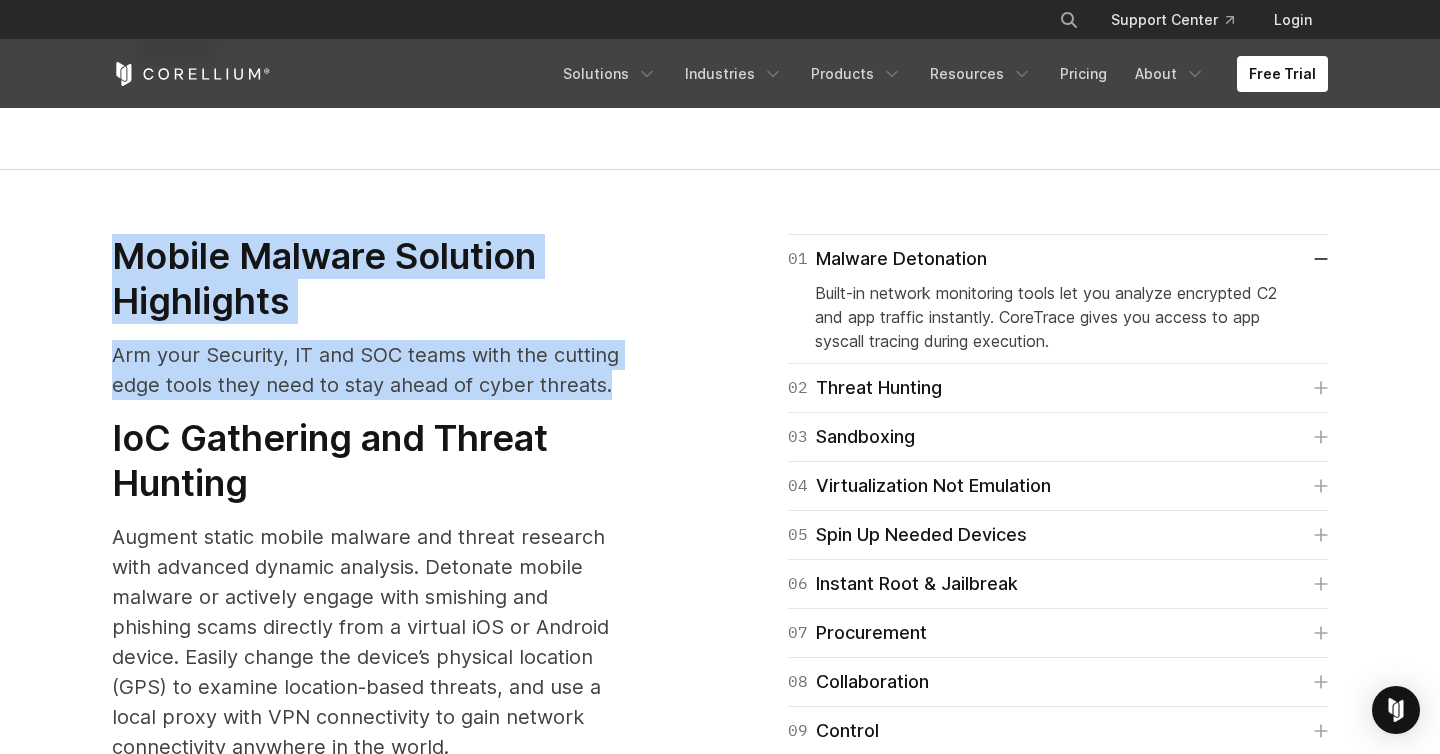 drag, startPoint x: 636, startPoint y: 358, endPoint x: 119, endPoint y: 231, distance: 532.3702 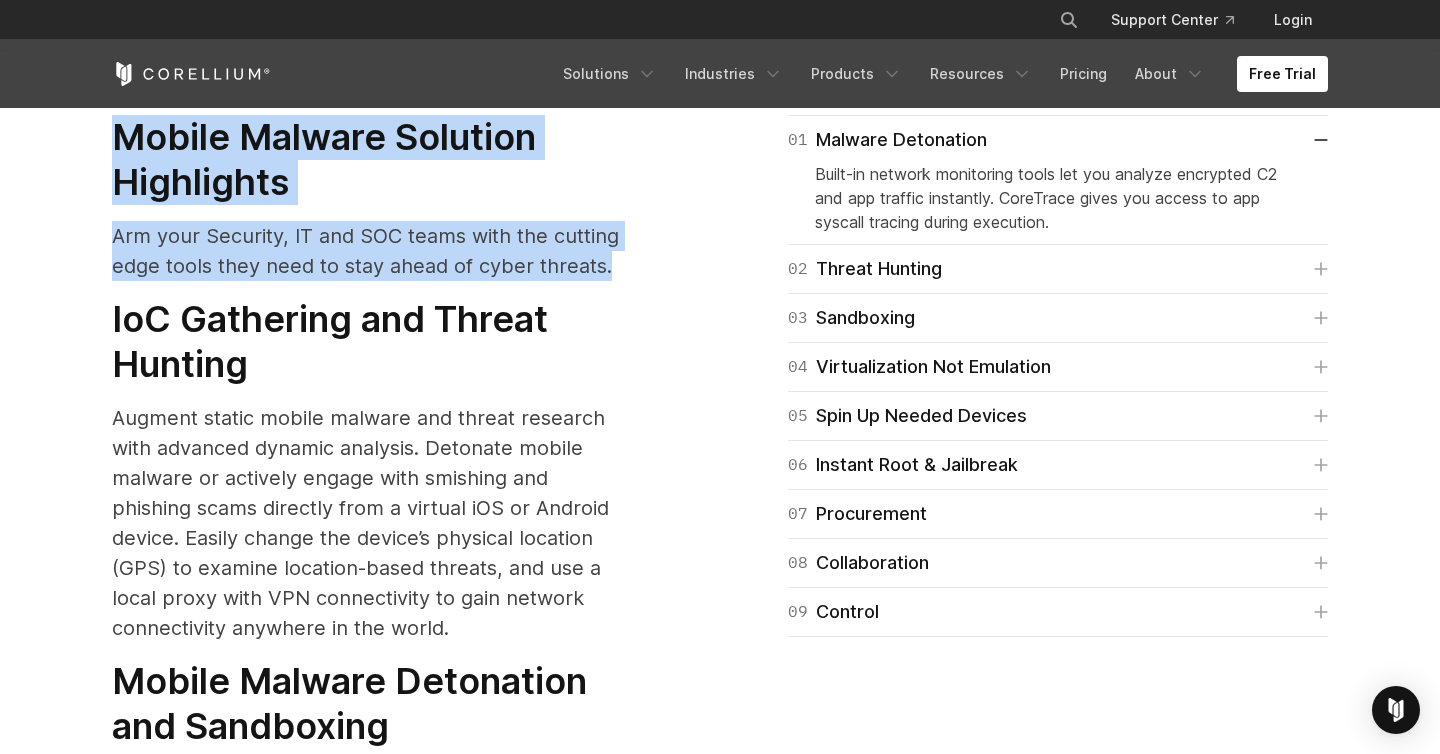 scroll, scrollTop: 2530, scrollLeft: 0, axis: vertical 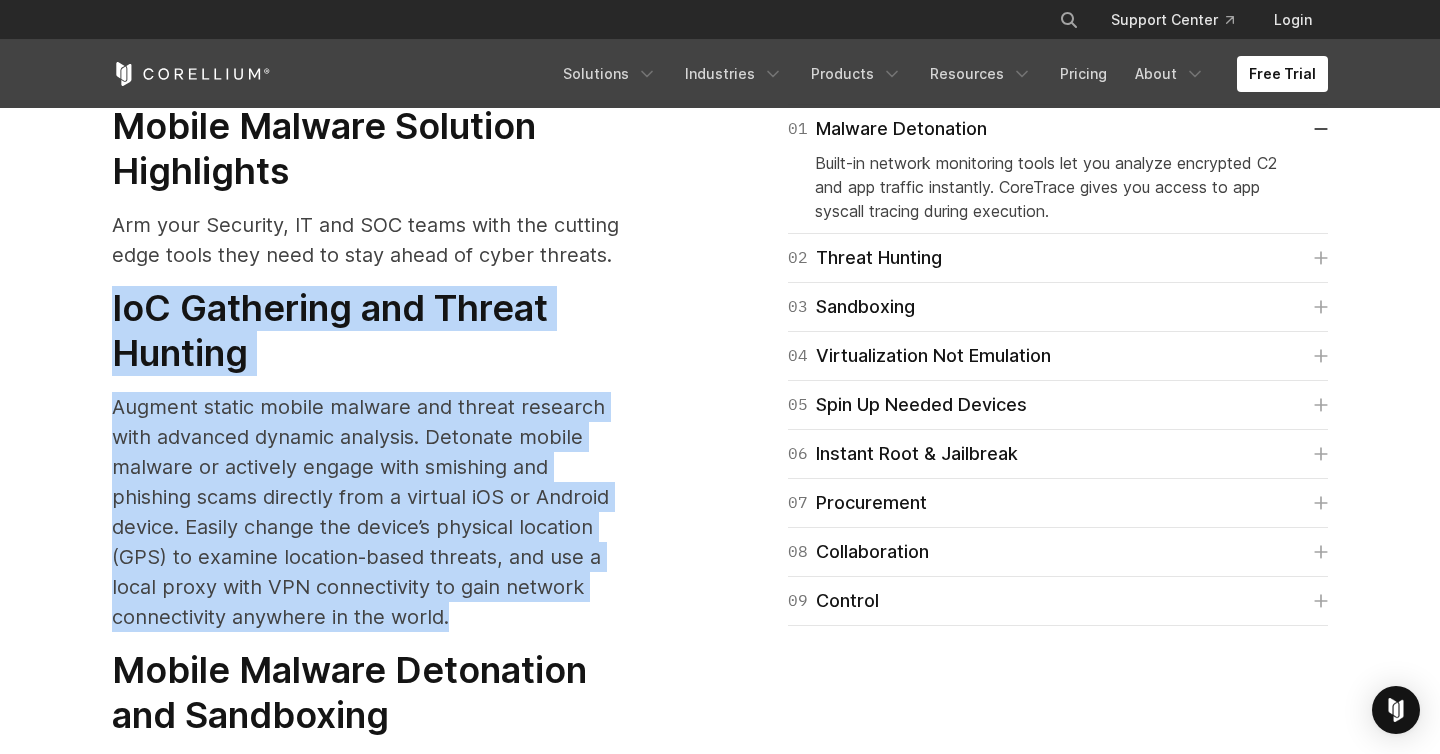 drag, startPoint x: 483, startPoint y: 585, endPoint x: 114, endPoint y: 284, distance: 476.19534 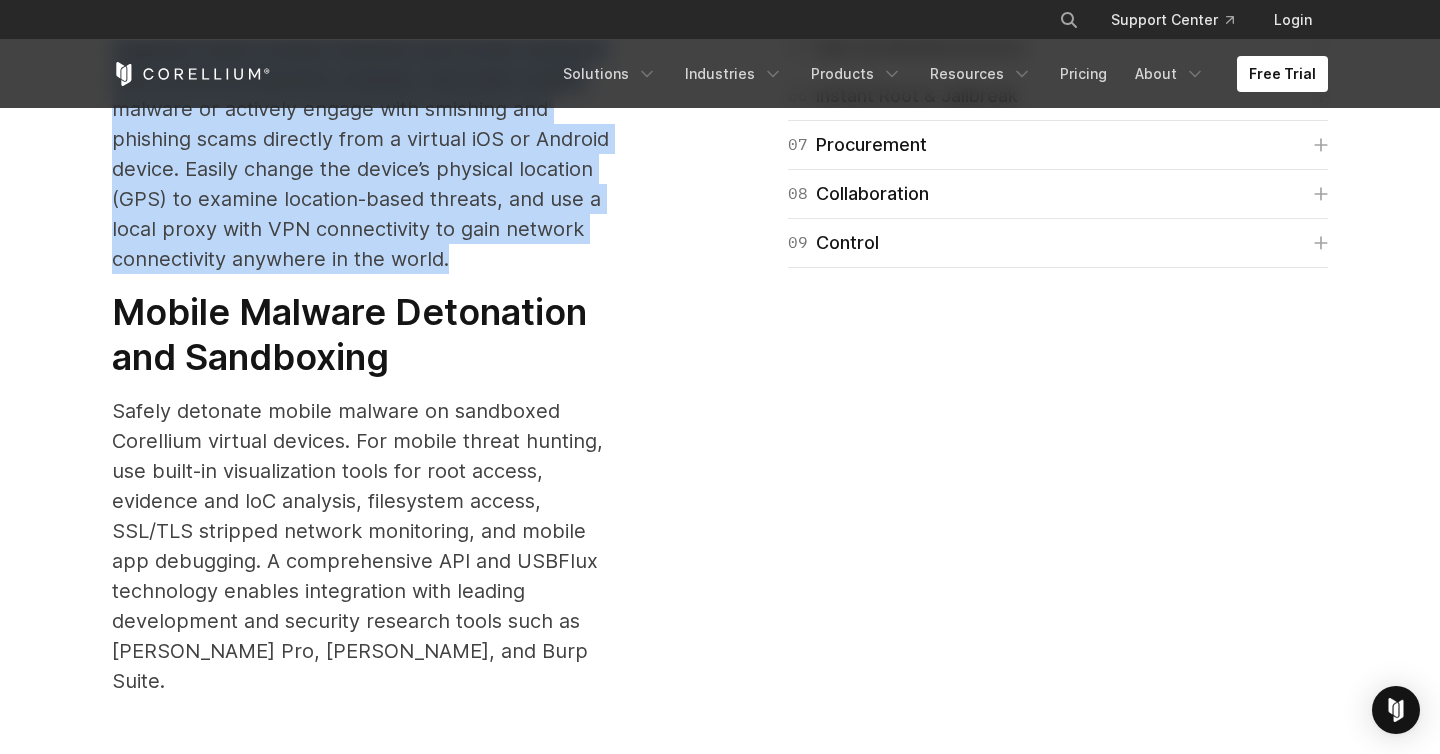 scroll, scrollTop: 2893, scrollLeft: 0, axis: vertical 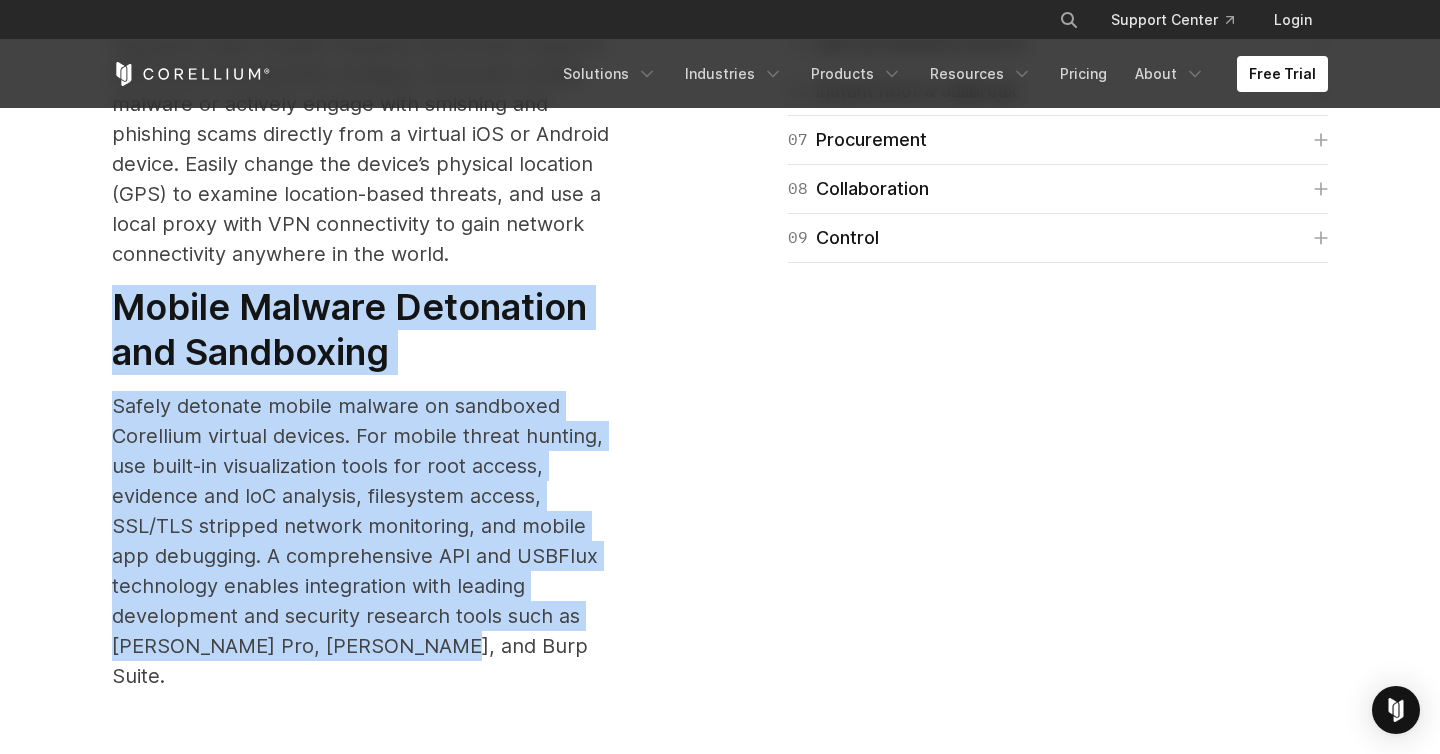 drag, startPoint x: 373, startPoint y: 627, endPoint x: 120, endPoint y: 284, distance: 426.21356 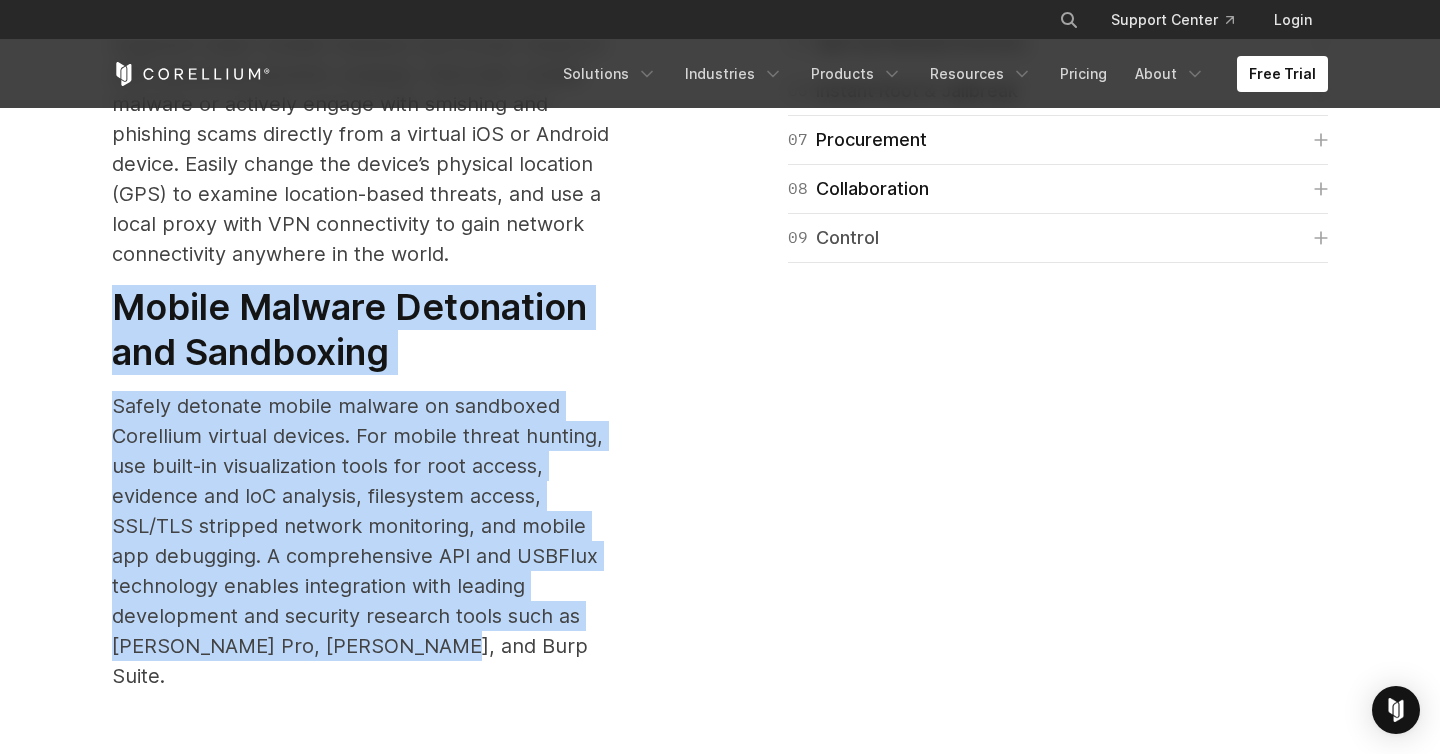 click on "09
Control" at bounding box center [833, 238] 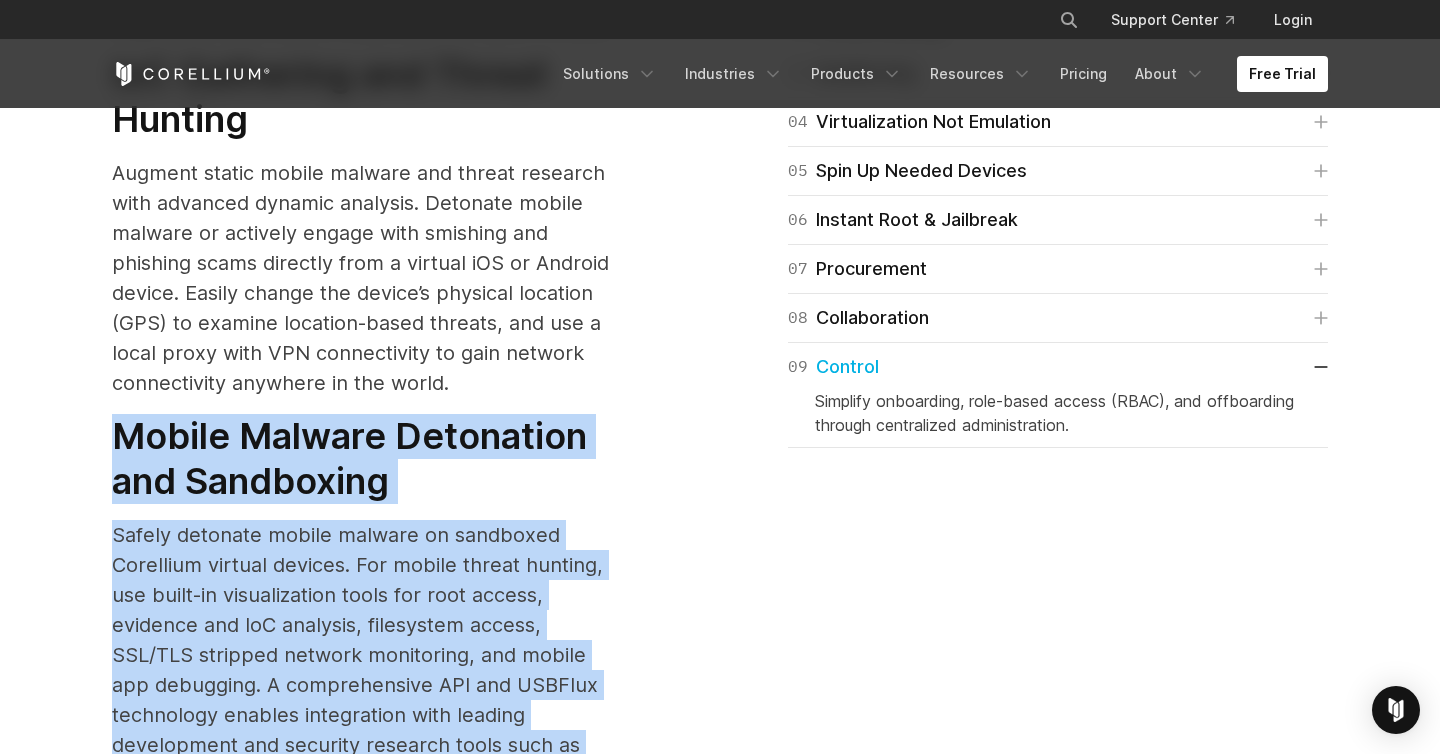scroll, scrollTop: 2737, scrollLeft: 0, axis: vertical 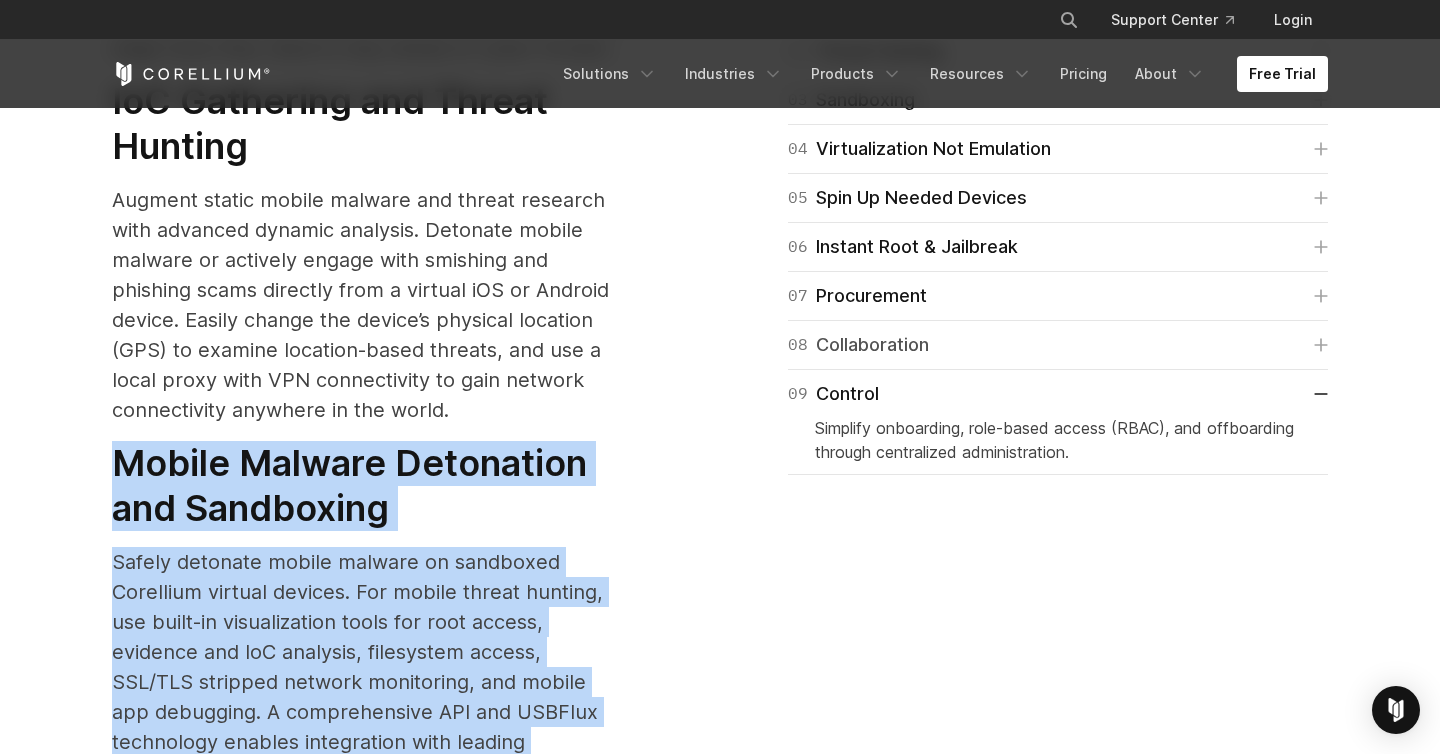 click on "08
Collaboration" at bounding box center (858, 345) 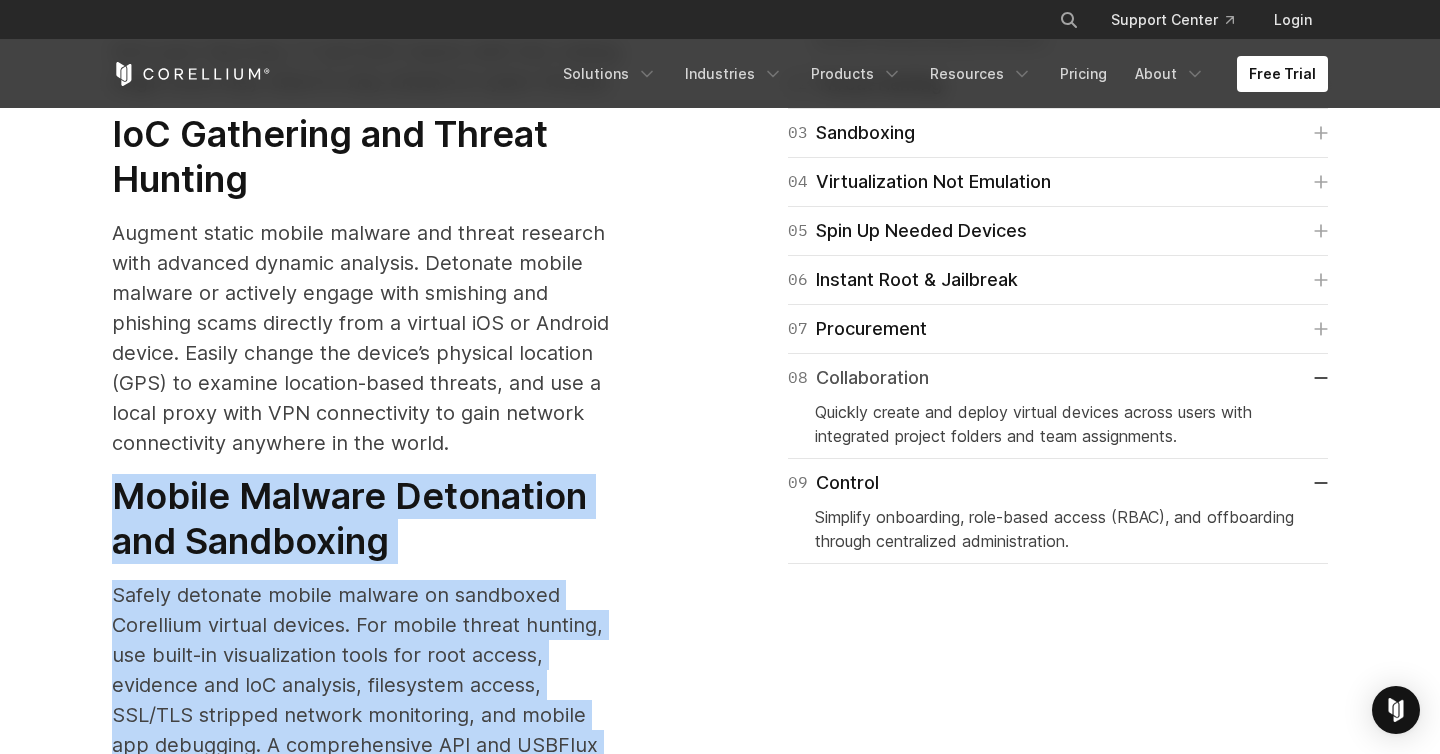scroll, scrollTop: 2699, scrollLeft: 0, axis: vertical 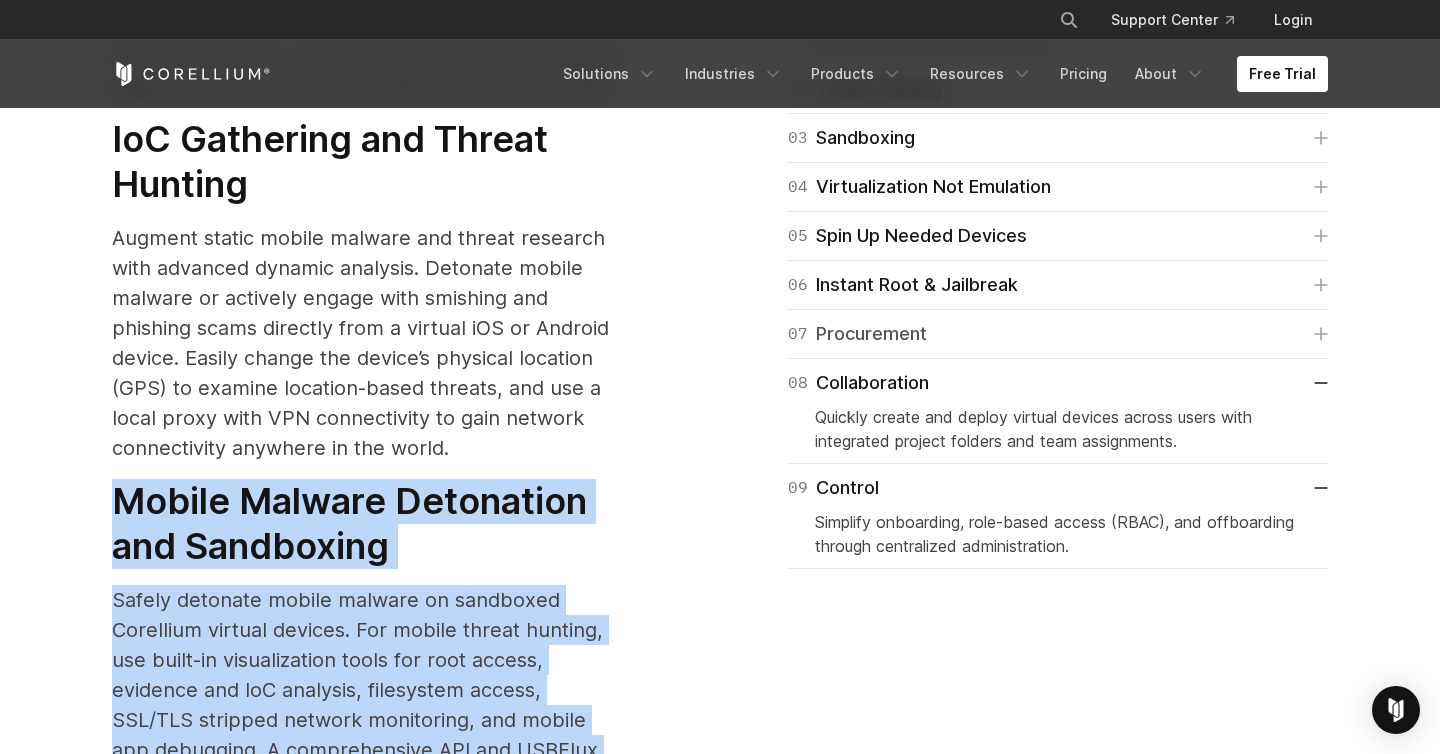 click on "07
Procurement" at bounding box center [857, 334] 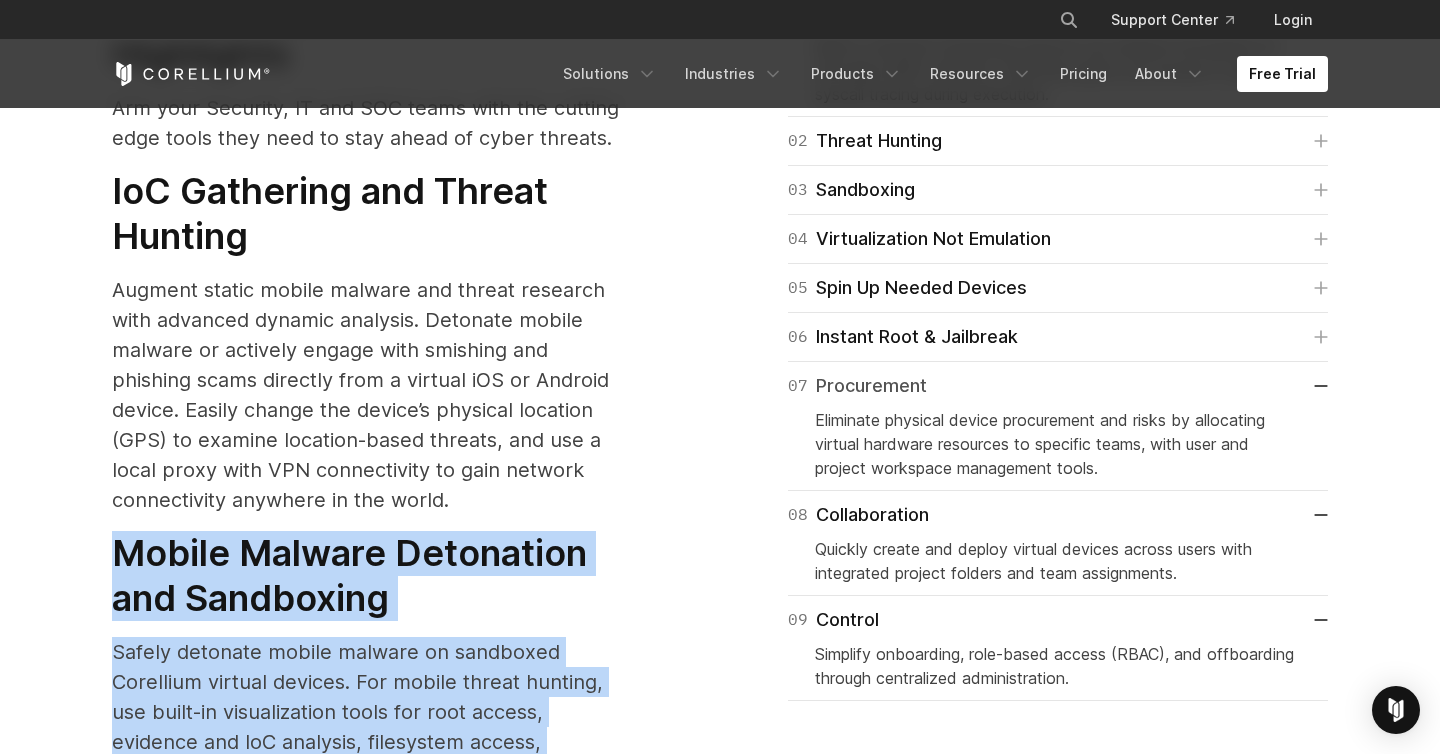 scroll, scrollTop: 2646, scrollLeft: 0, axis: vertical 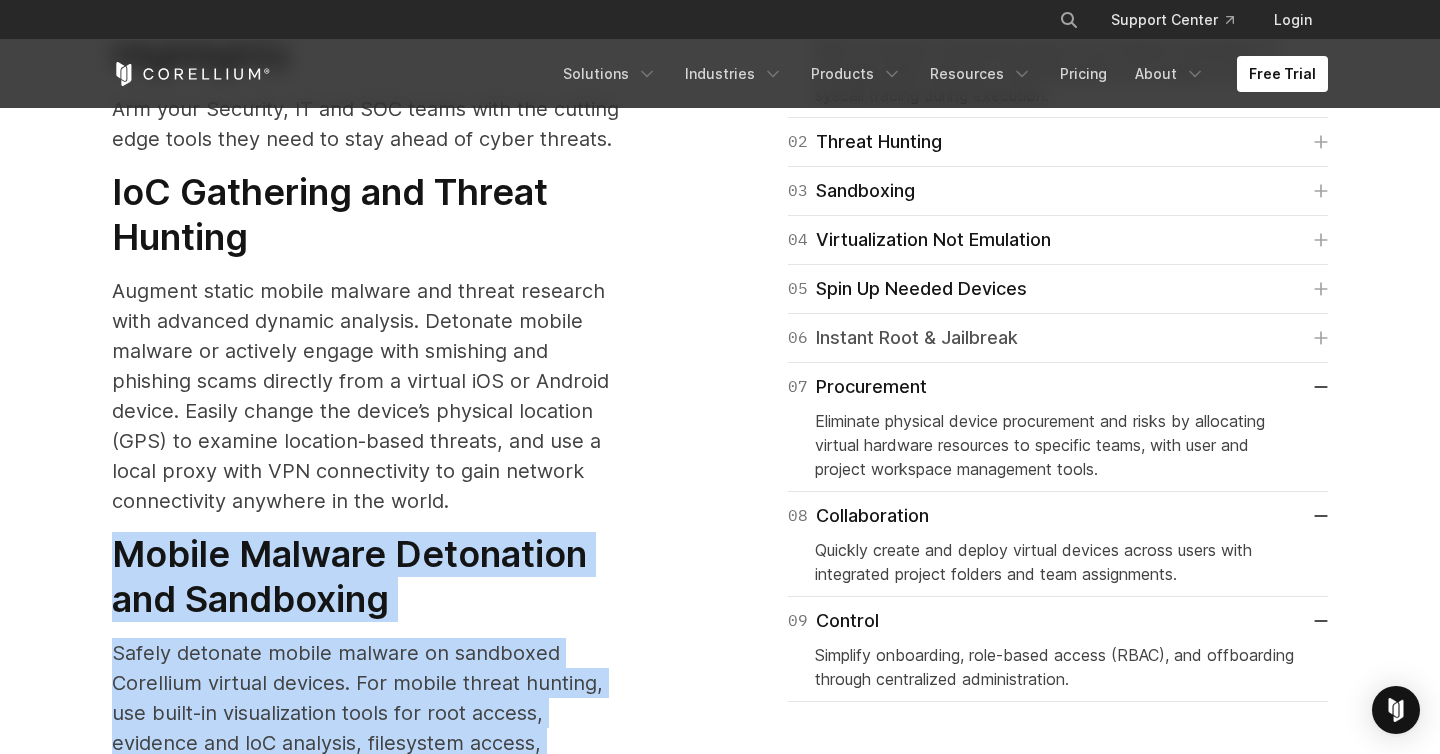 click on "06
Instant Root & Jailbreak" at bounding box center [903, 338] 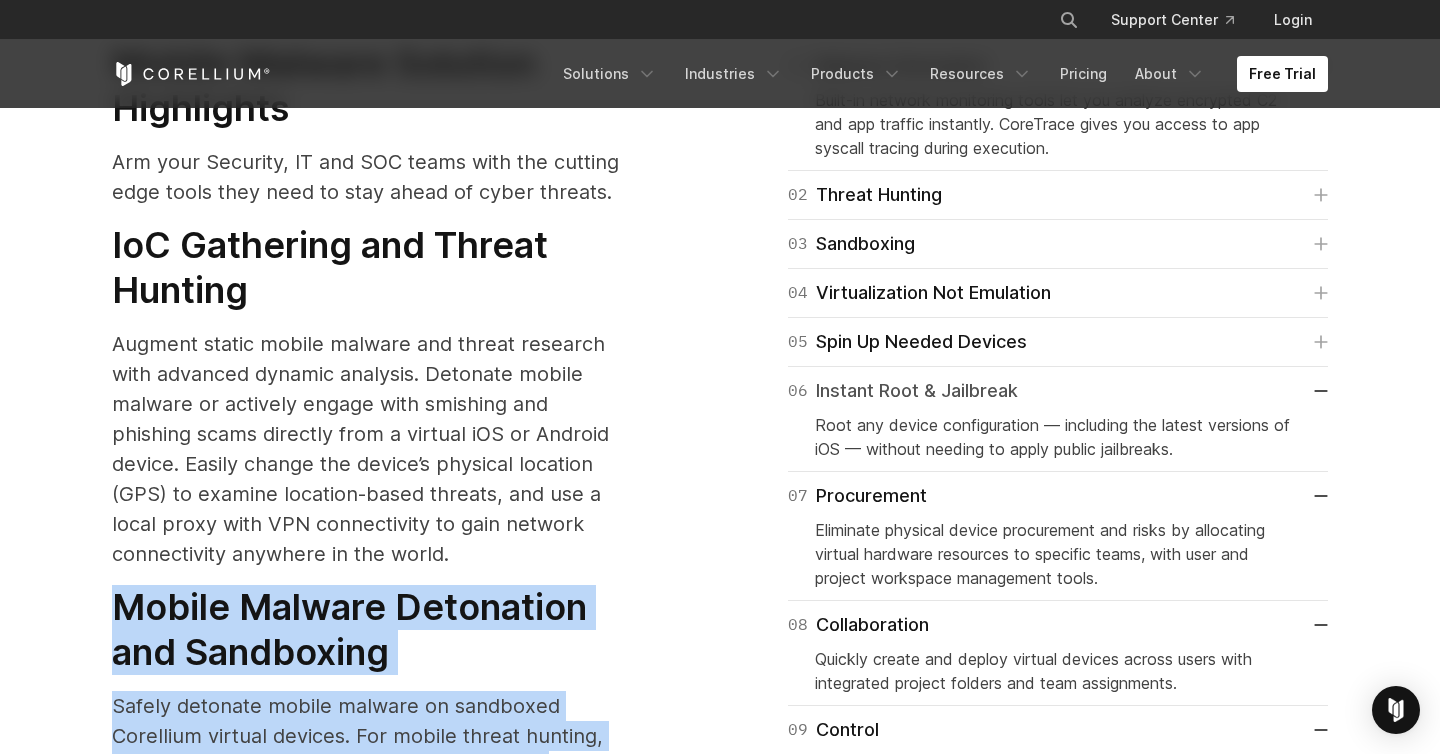 scroll, scrollTop: 2590, scrollLeft: 0, axis: vertical 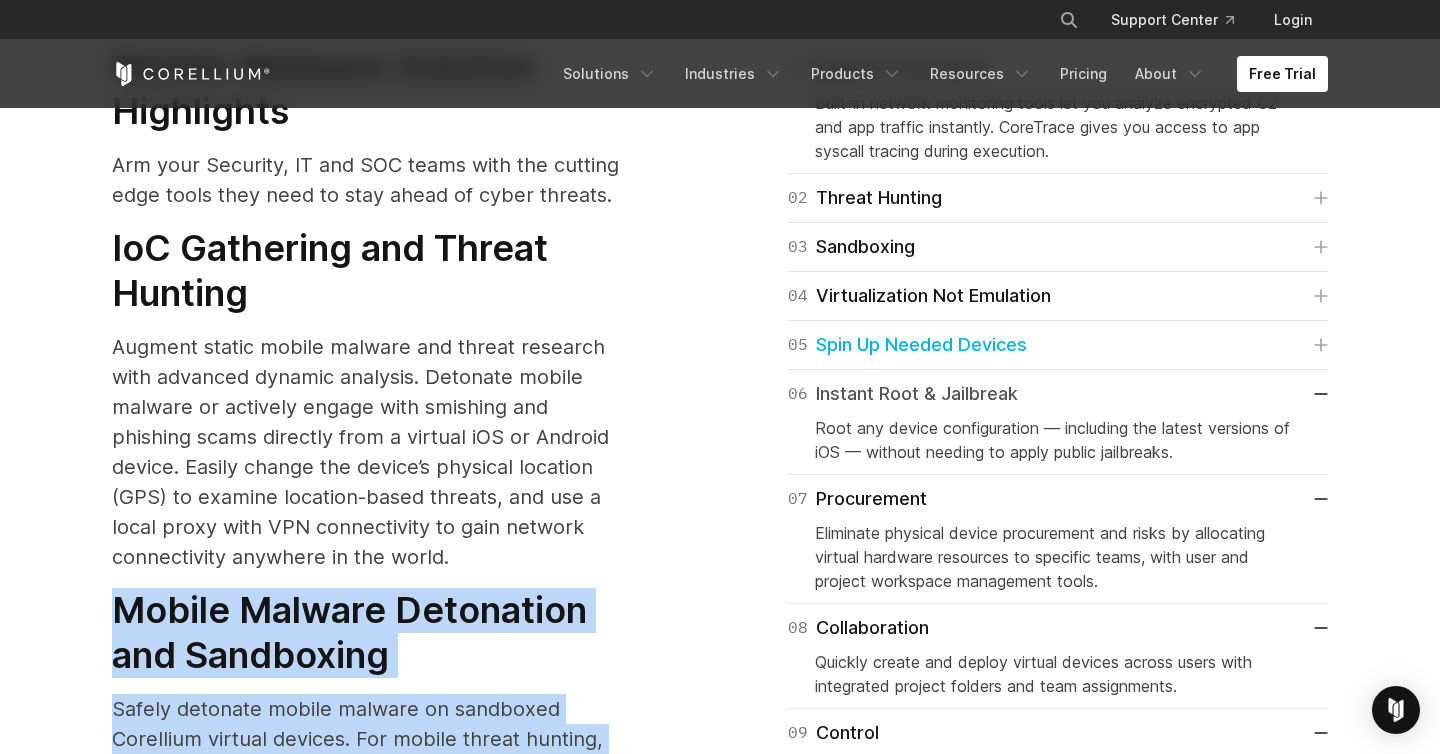 click on "05
Spin Up Needed Devices" at bounding box center (907, 345) 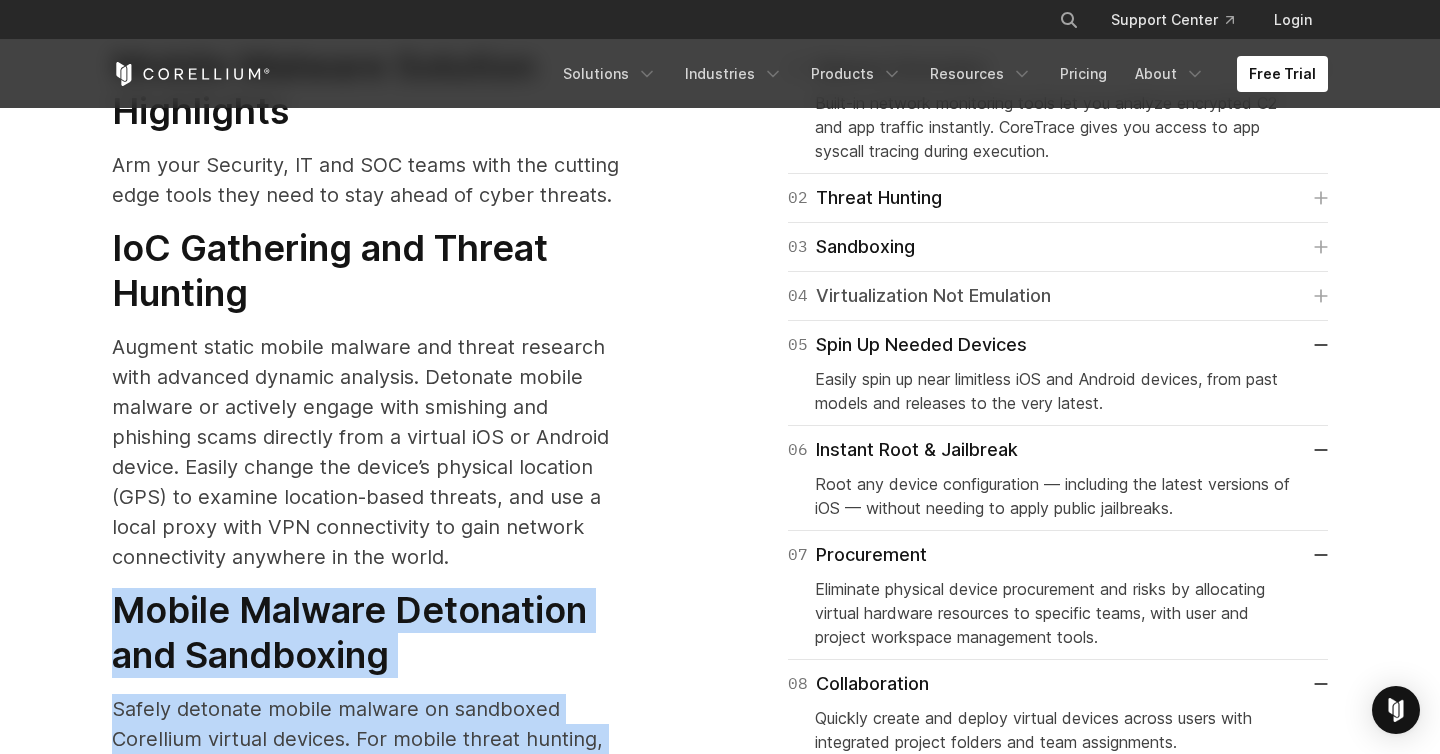 click on "04
Virtualization Not Emulation" at bounding box center (919, 296) 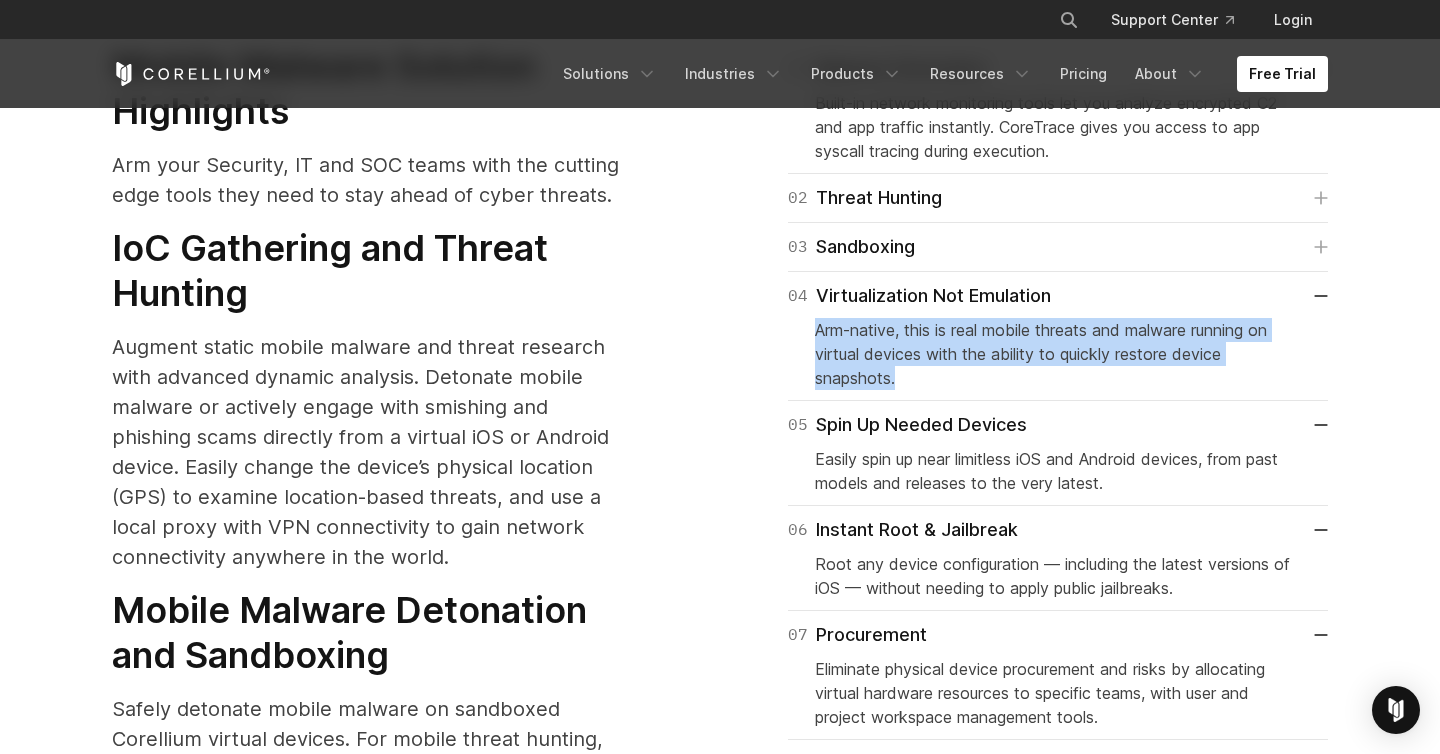 drag, startPoint x: 909, startPoint y: 353, endPoint x: 794, endPoint y: 293, distance: 129.71121 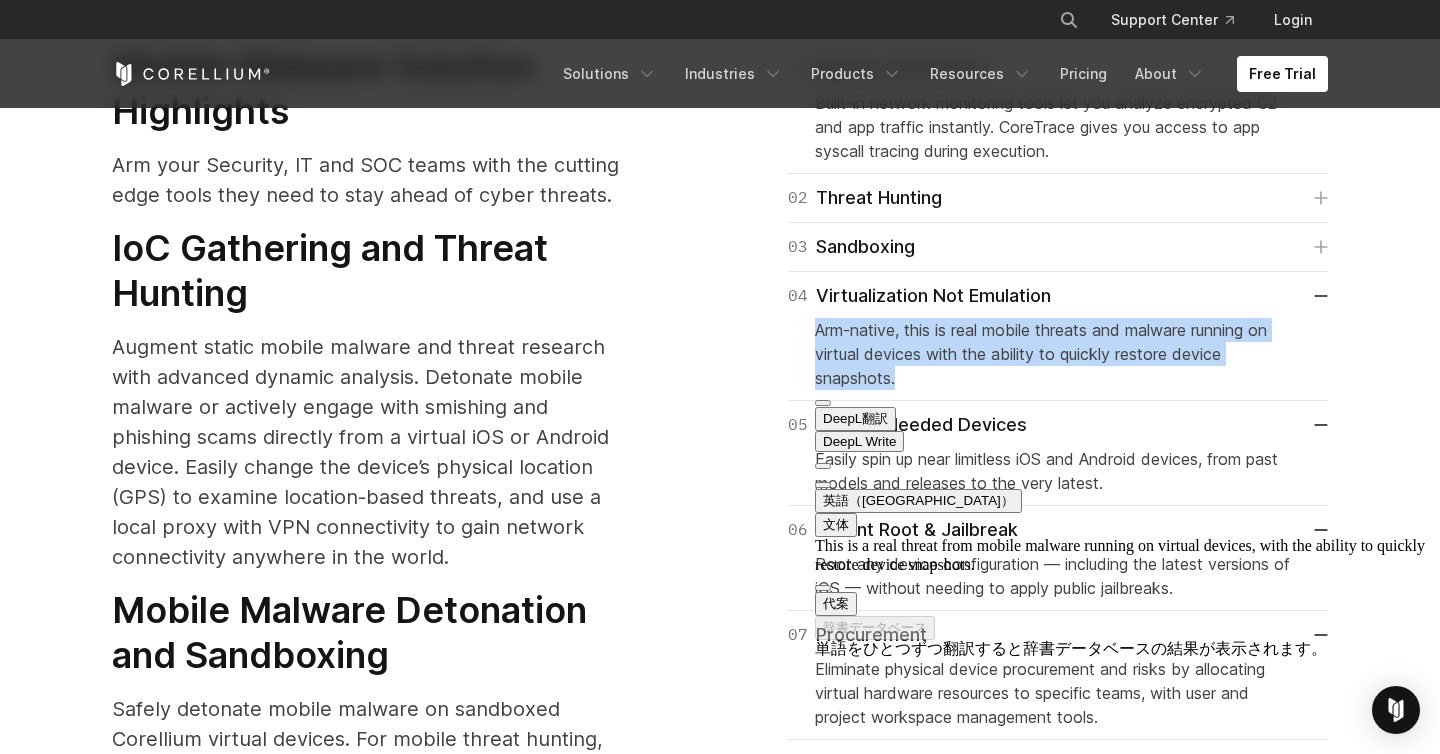 click on "英語（[GEOGRAPHIC_DATA]）" at bounding box center [918, 501] 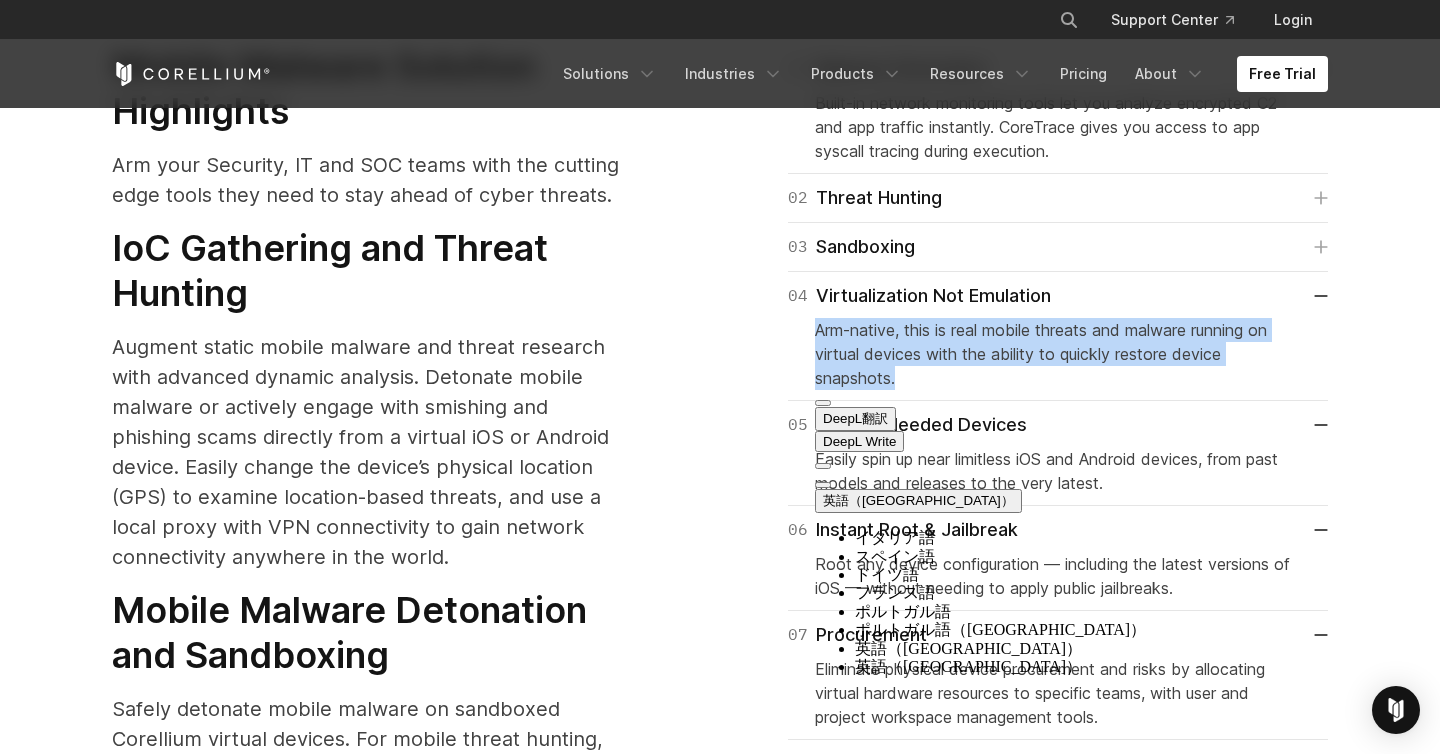 click on "英語（[GEOGRAPHIC_DATA]）" at bounding box center (918, 501) 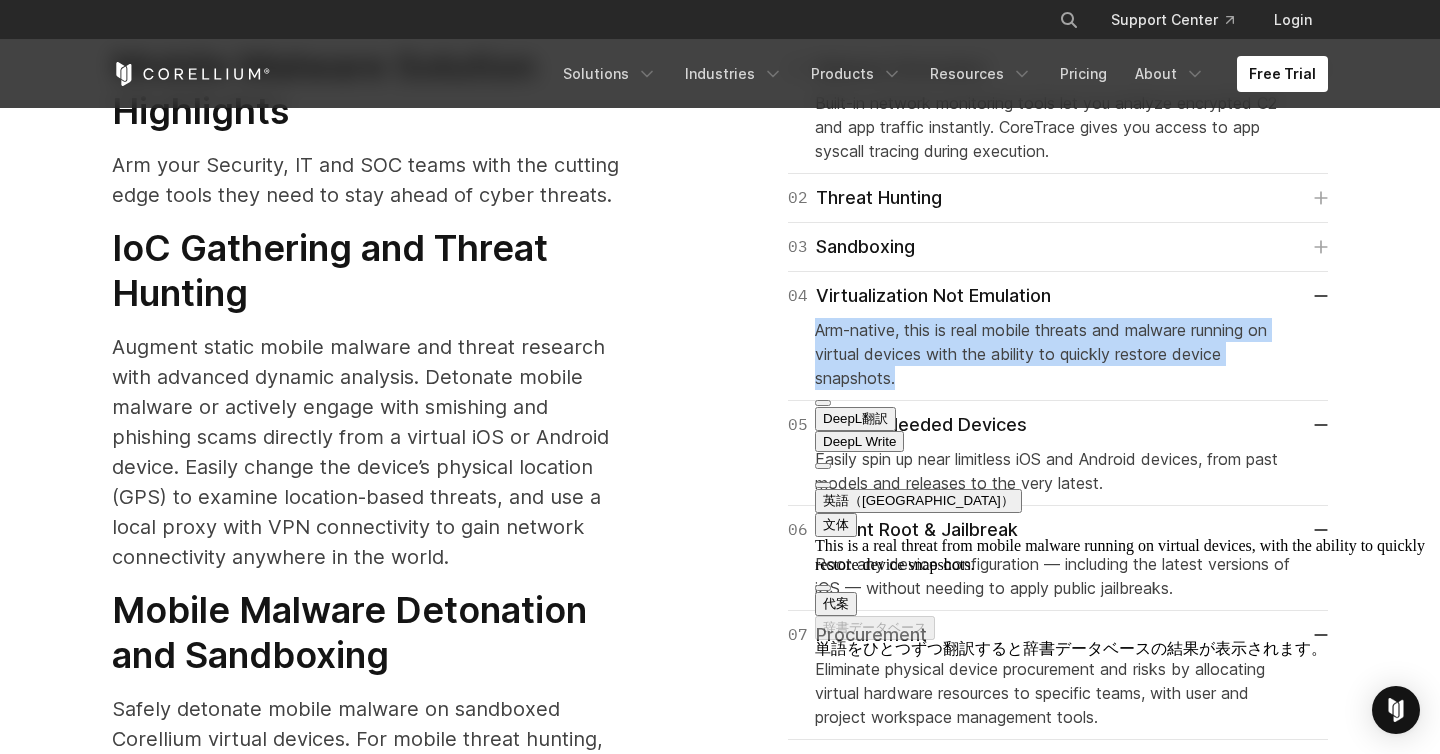 click on "DeepL翻訳" at bounding box center [855, 418] 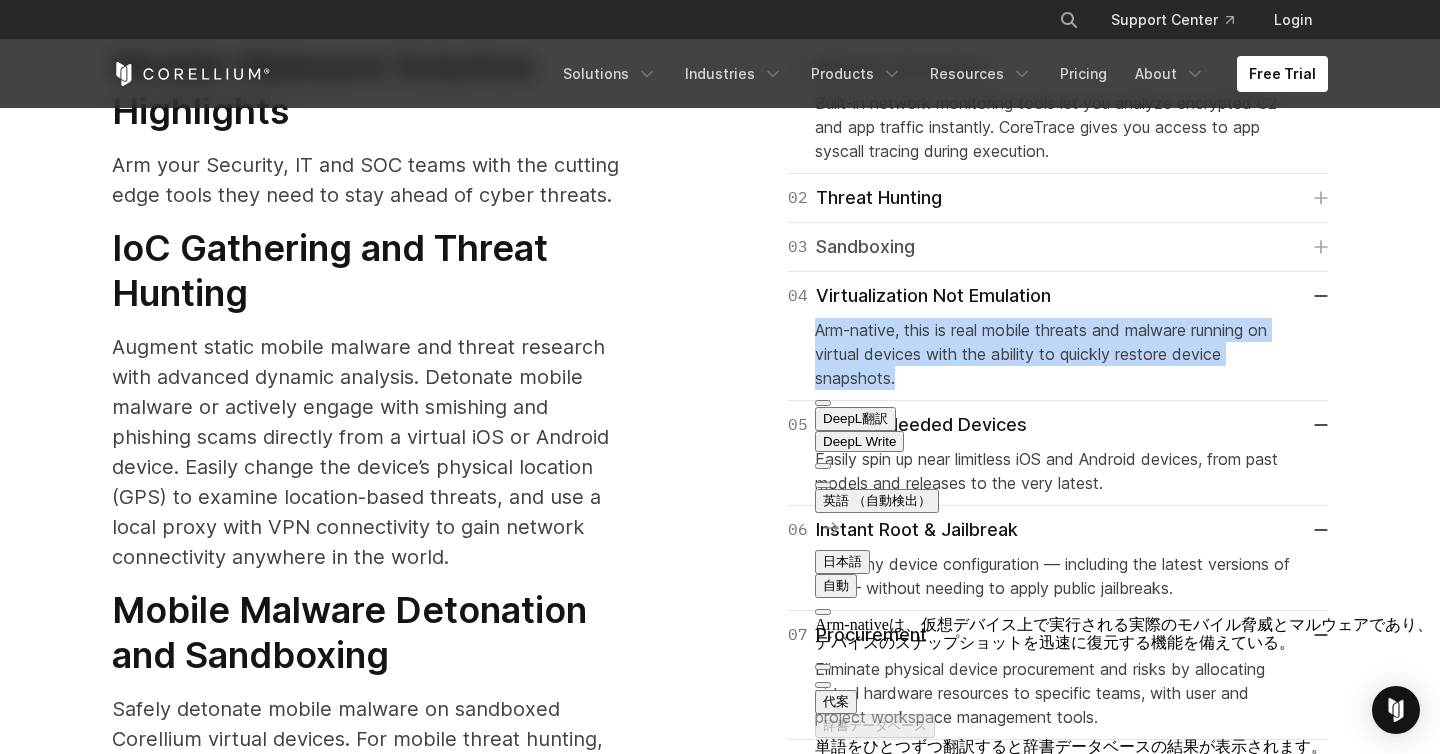 click on "03
Sandboxing" at bounding box center [1058, 247] 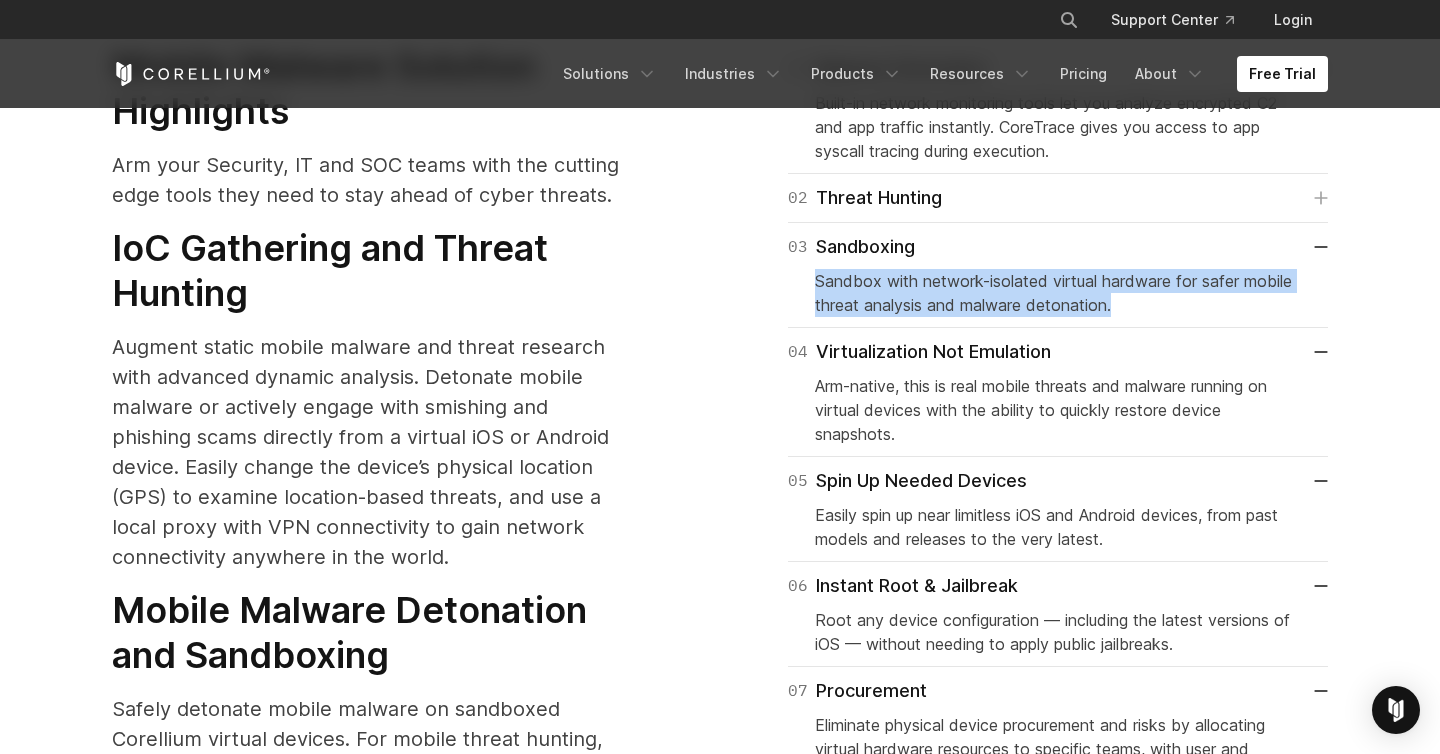 drag, startPoint x: 1119, startPoint y: 282, endPoint x: 819, endPoint y: 237, distance: 303.35623 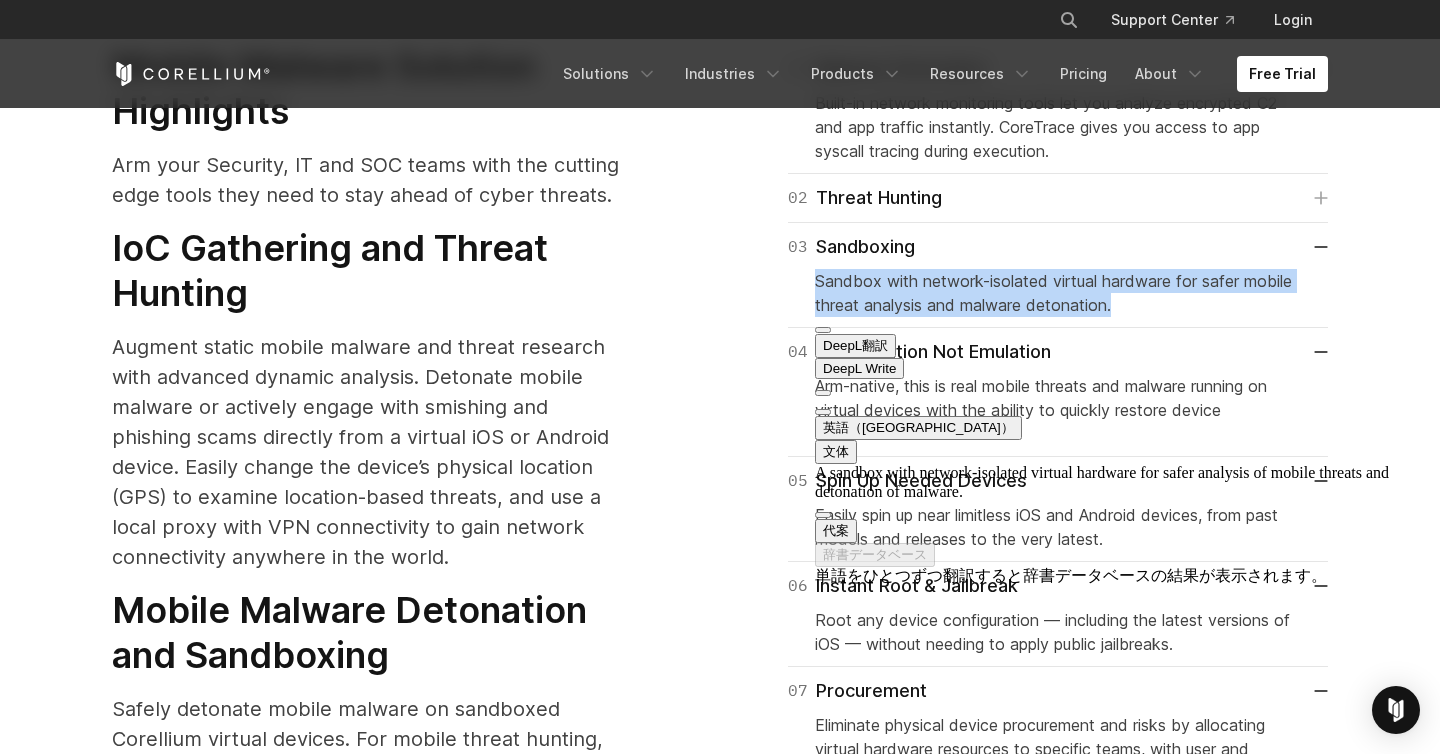 click on "DeepL翻訳" at bounding box center (855, 345) 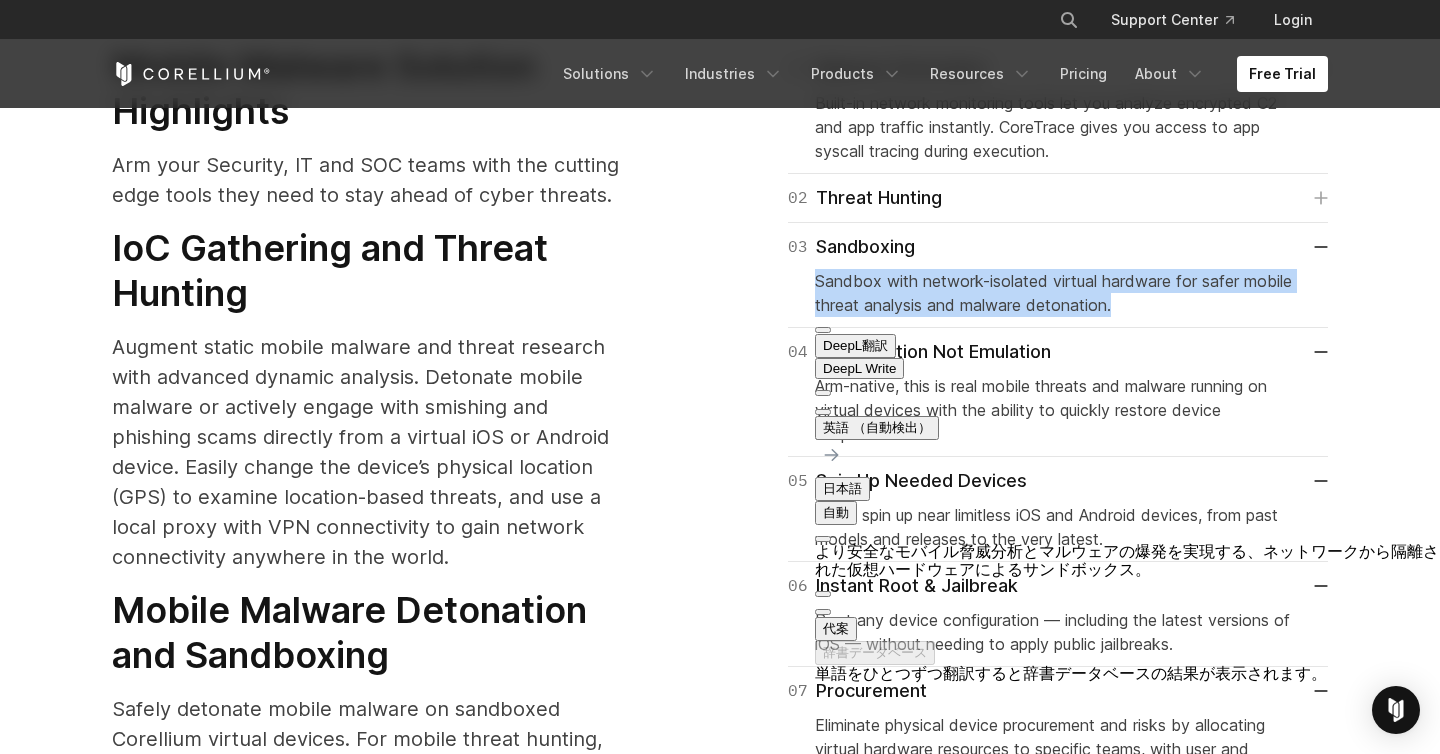 click on "01
Malware Detonation
Built-in network monitoring tools let you analyze encrypted C2 and app traffic instantly. CoreTrace gives you access to app syscall tracing during execution.
02
Threat Hunting
03 04" at bounding box center [1034, 525] 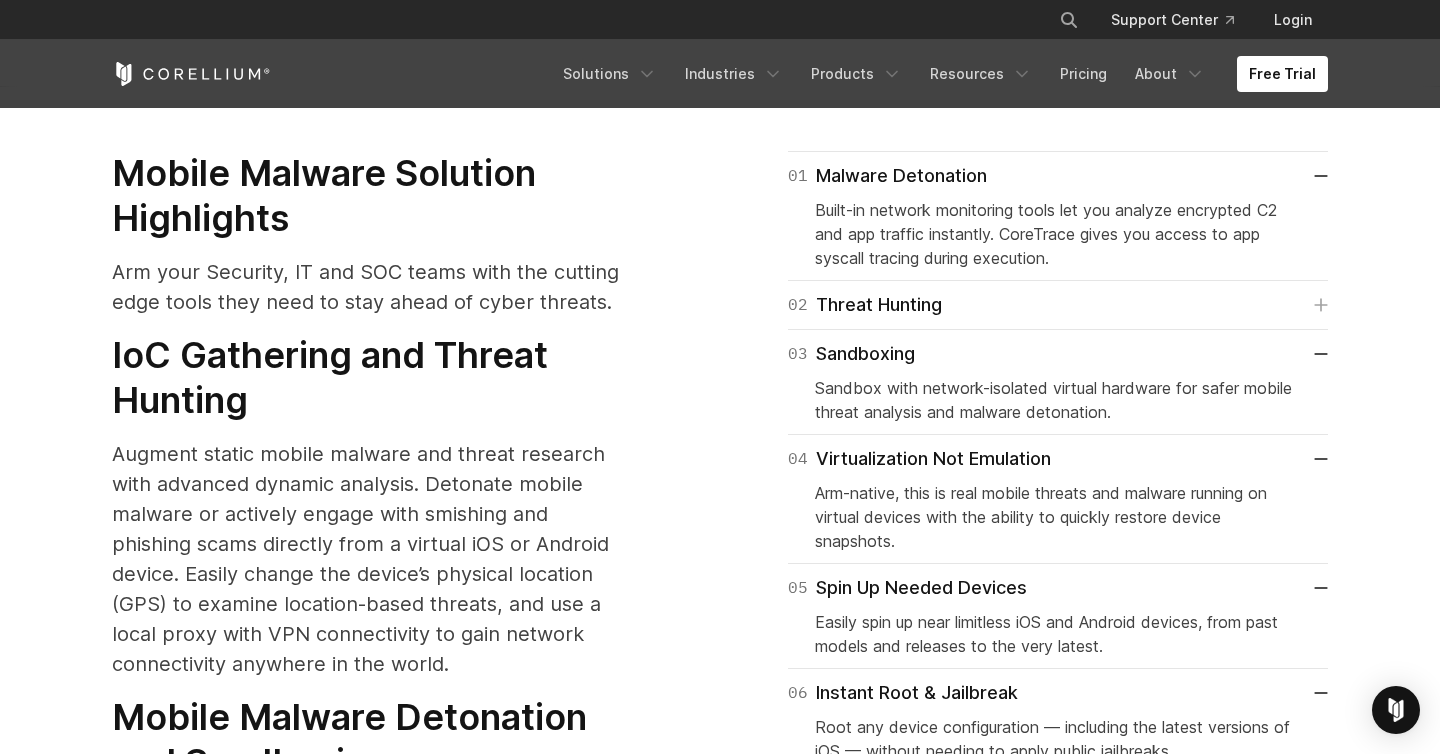 scroll, scrollTop: 2480, scrollLeft: 0, axis: vertical 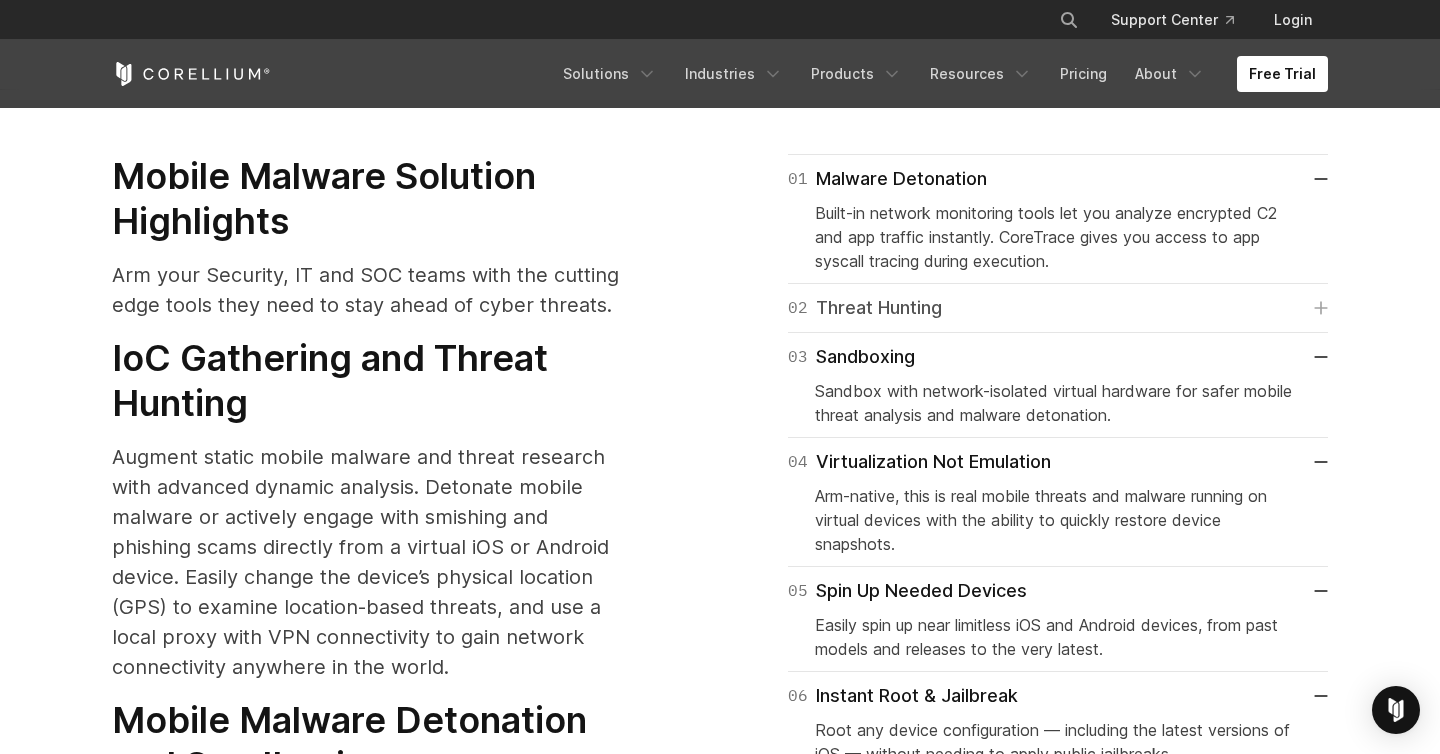 click on "02
Threat Hunting" at bounding box center [865, 308] 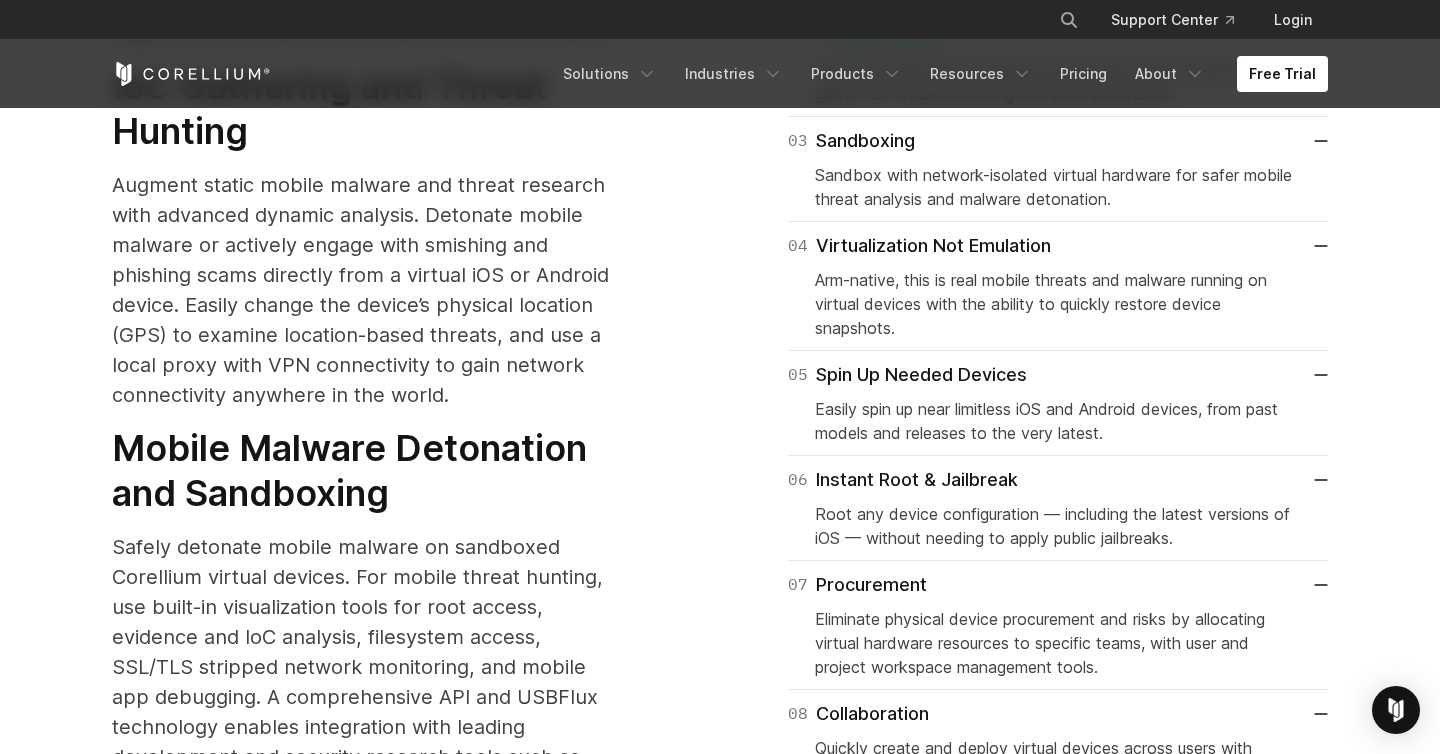 scroll, scrollTop: 2745, scrollLeft: 0, axis: vertical 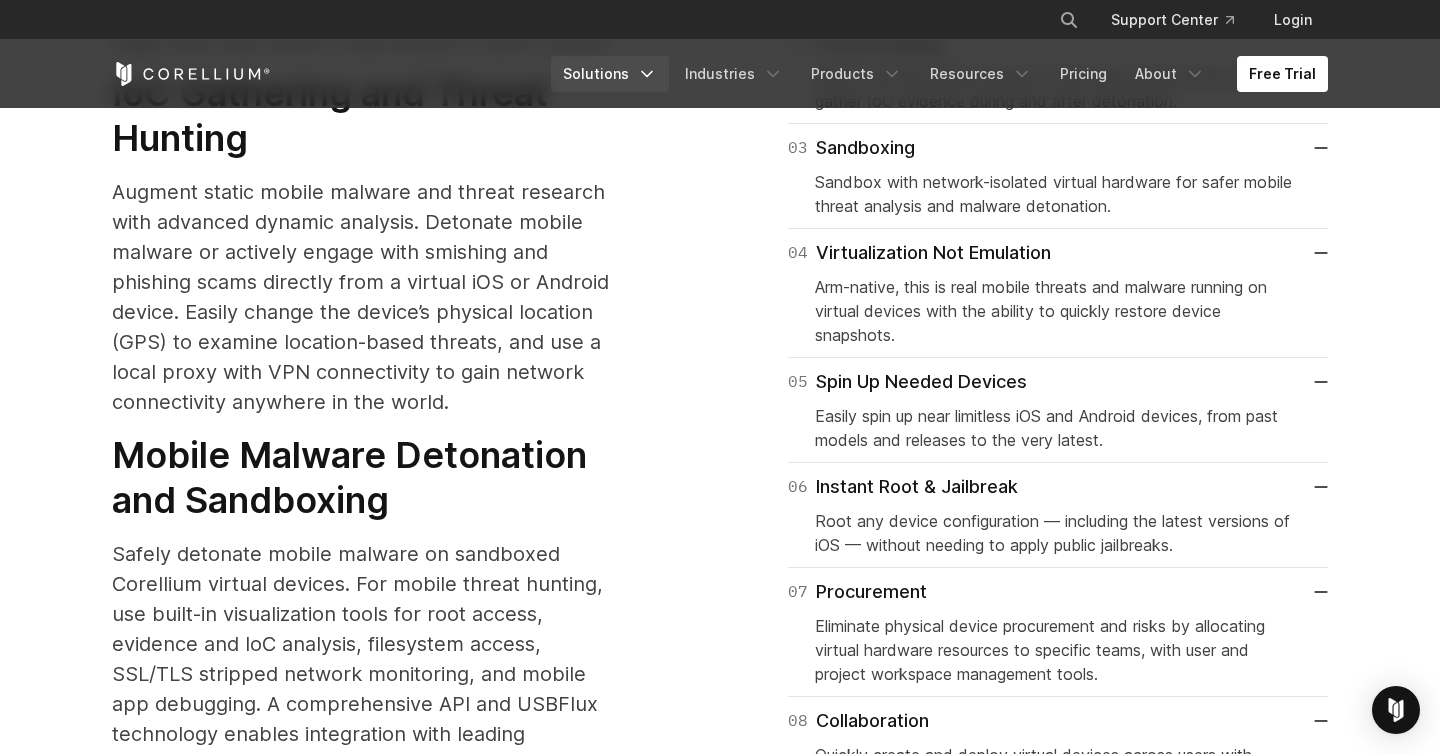 click on "Solutions" at bounding box center (610, 74) 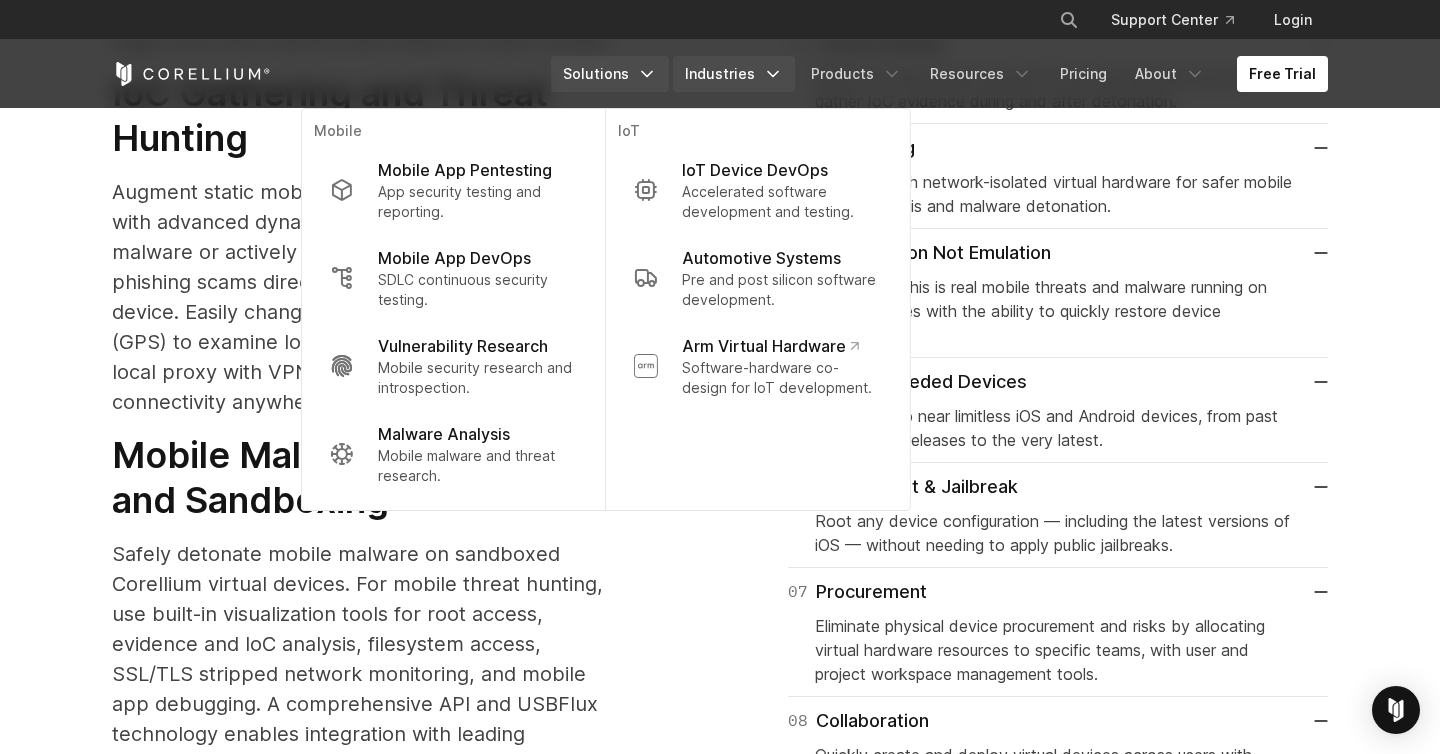 click on "Industries" at bounding box center (734, 74) 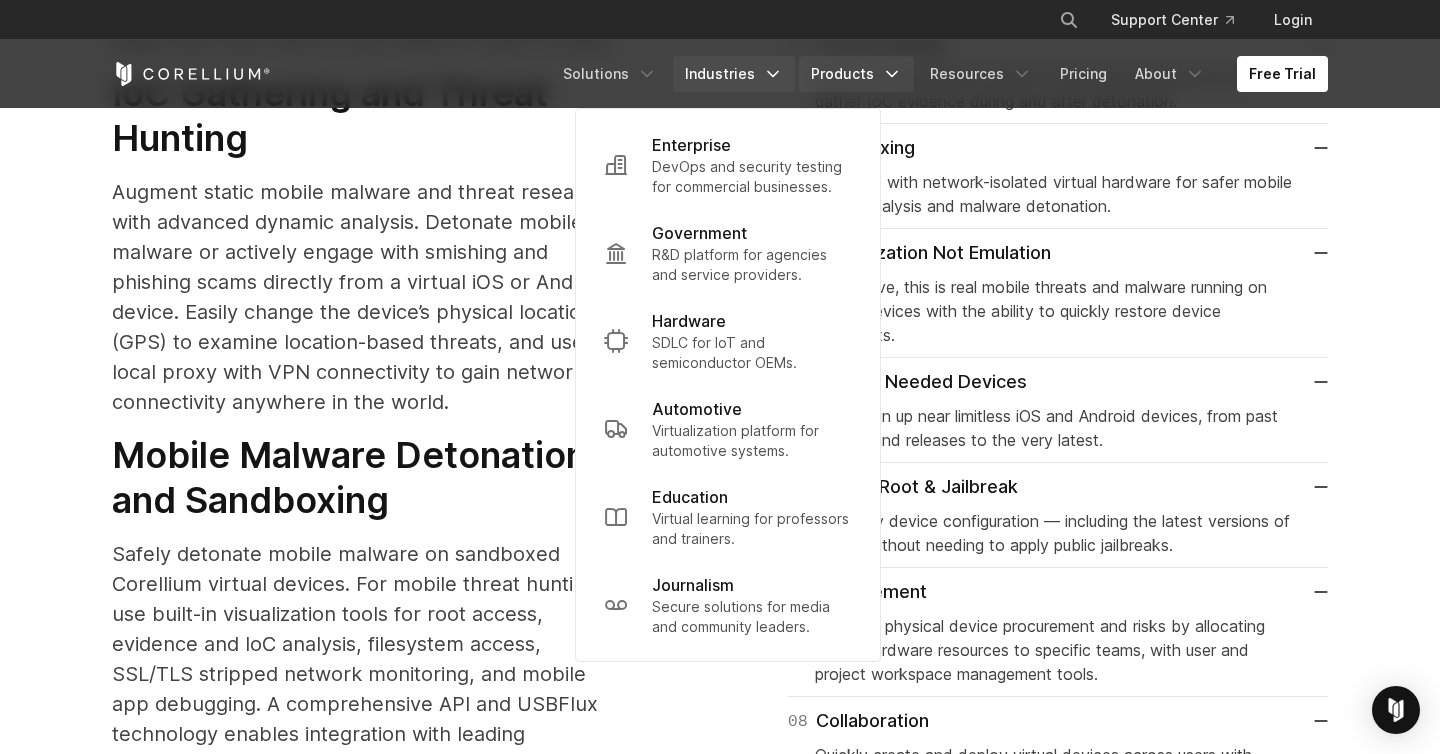 click on "Products" at bounding box center (856, 74) 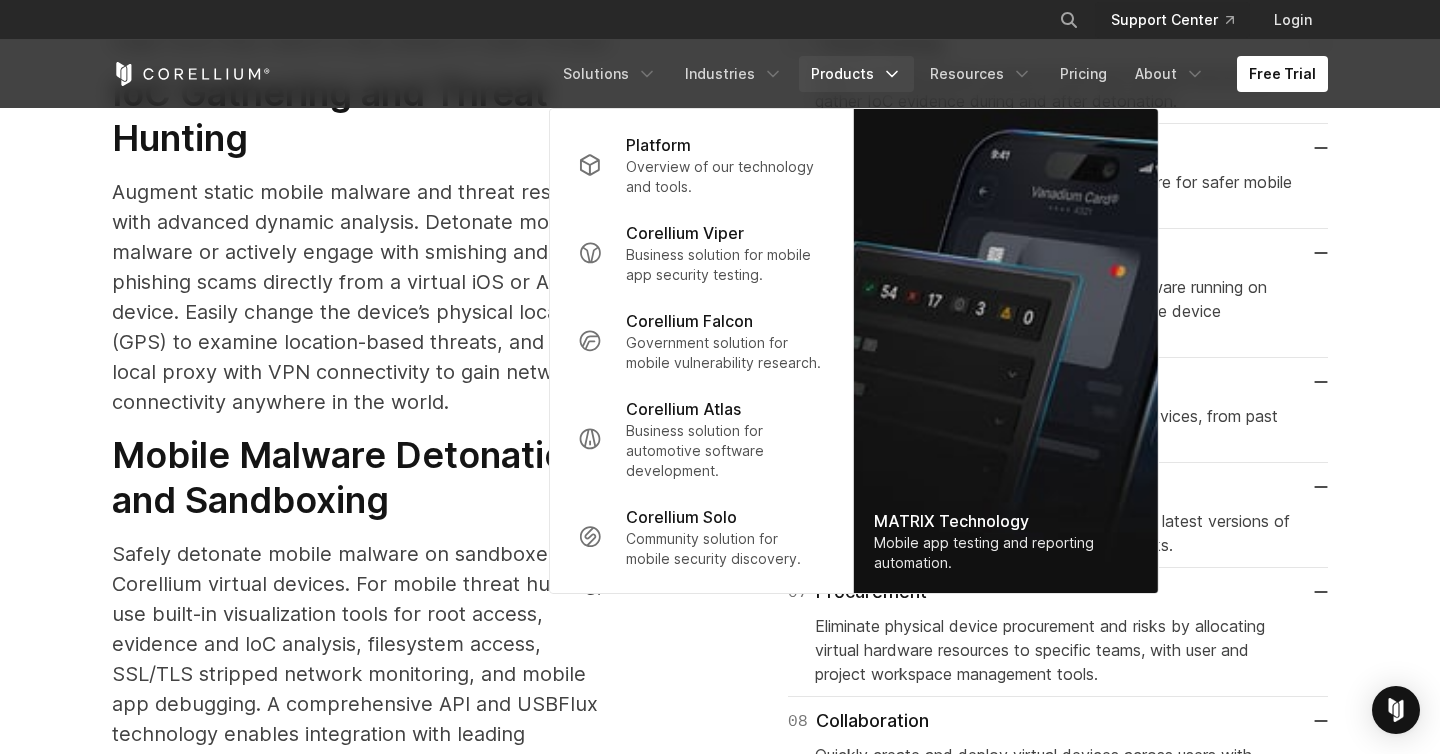 click on "Support Center" at bounding box center [1172, 20] 